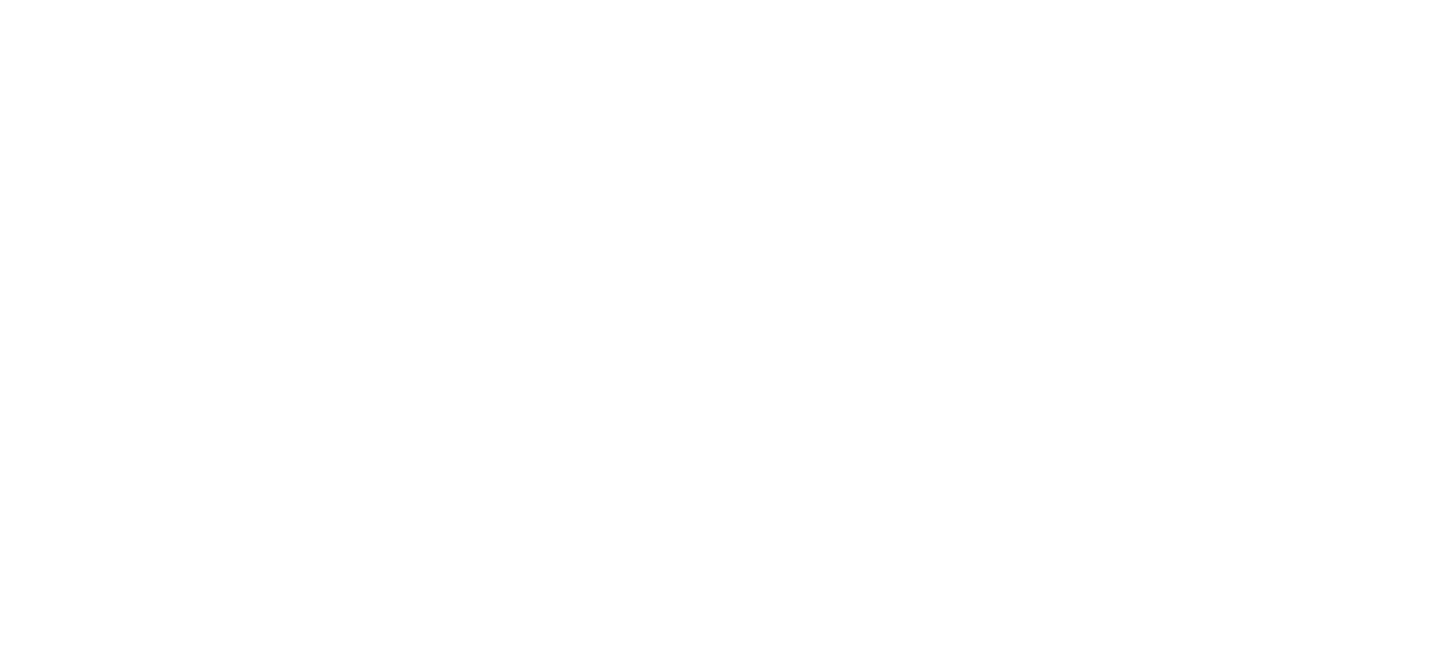 scroll, scrollTop: 0, scrollLeft: 0, axis: both 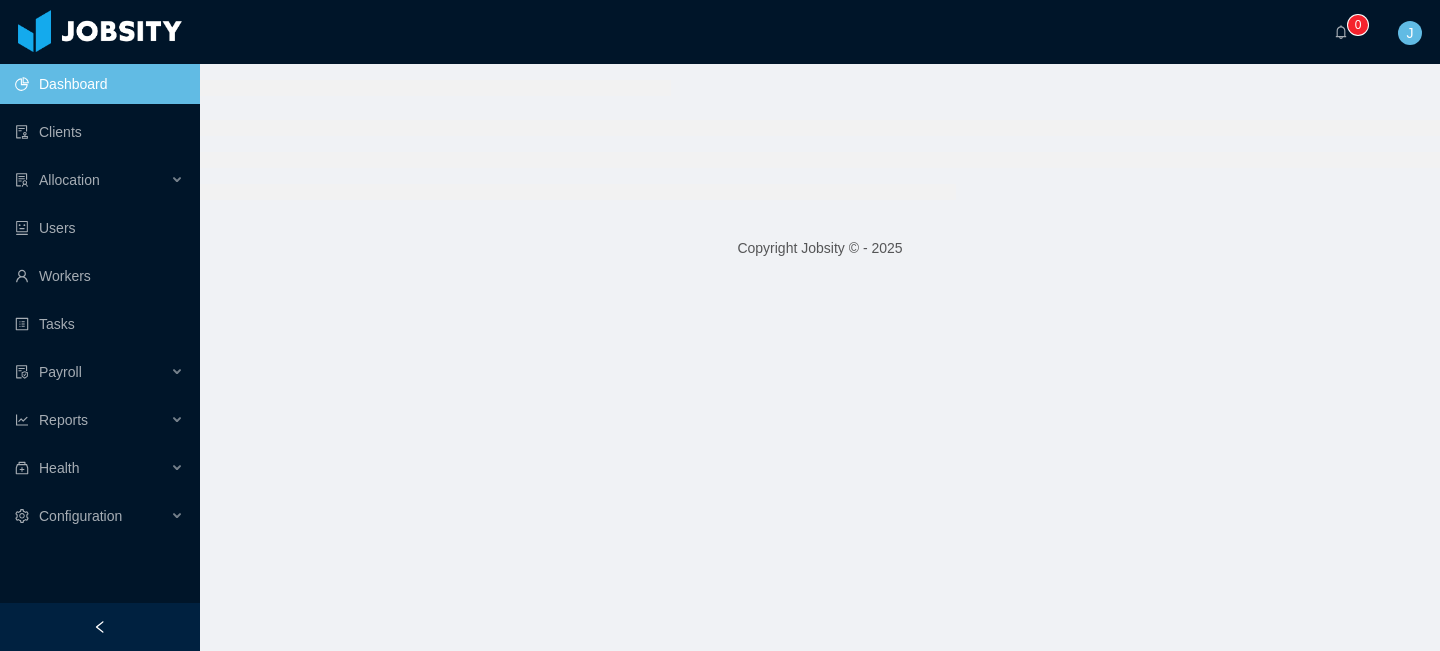 click on "Configuration" at bounding box center [80, 516] 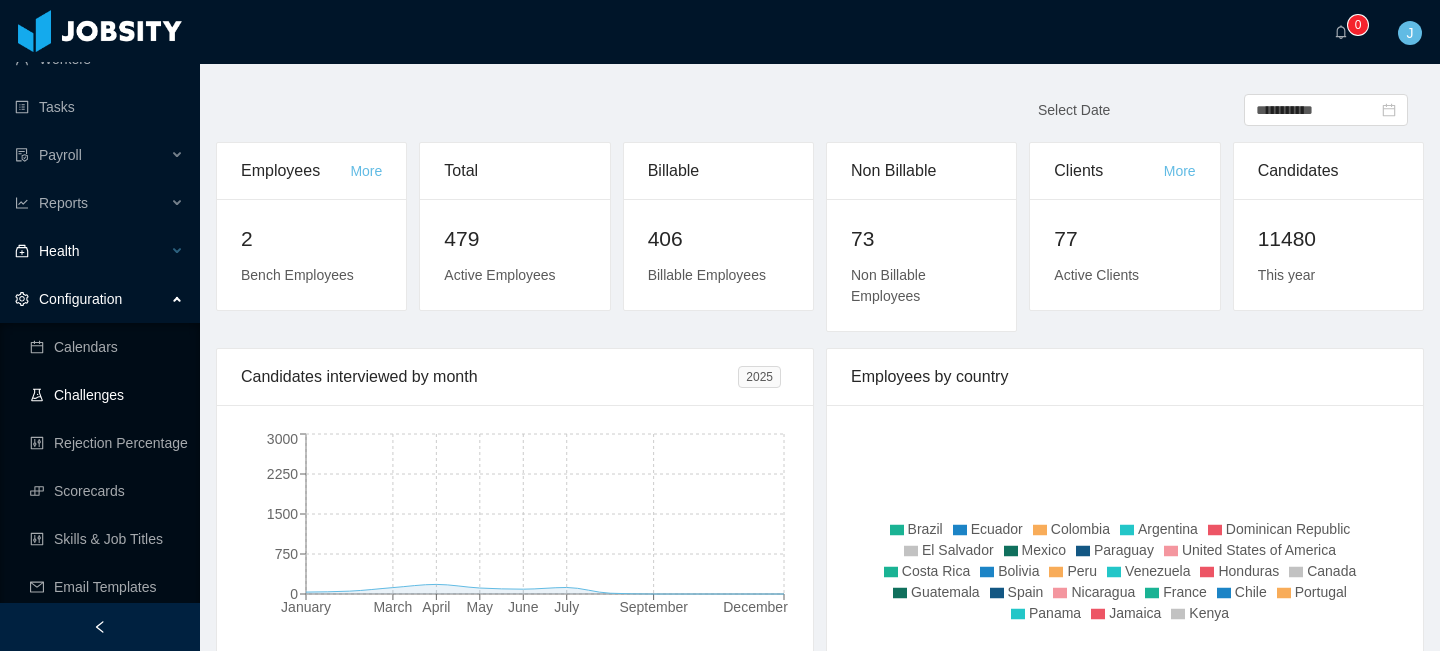 scroll, scrollTop: 225, scrollLeft: 0, axis: vertical 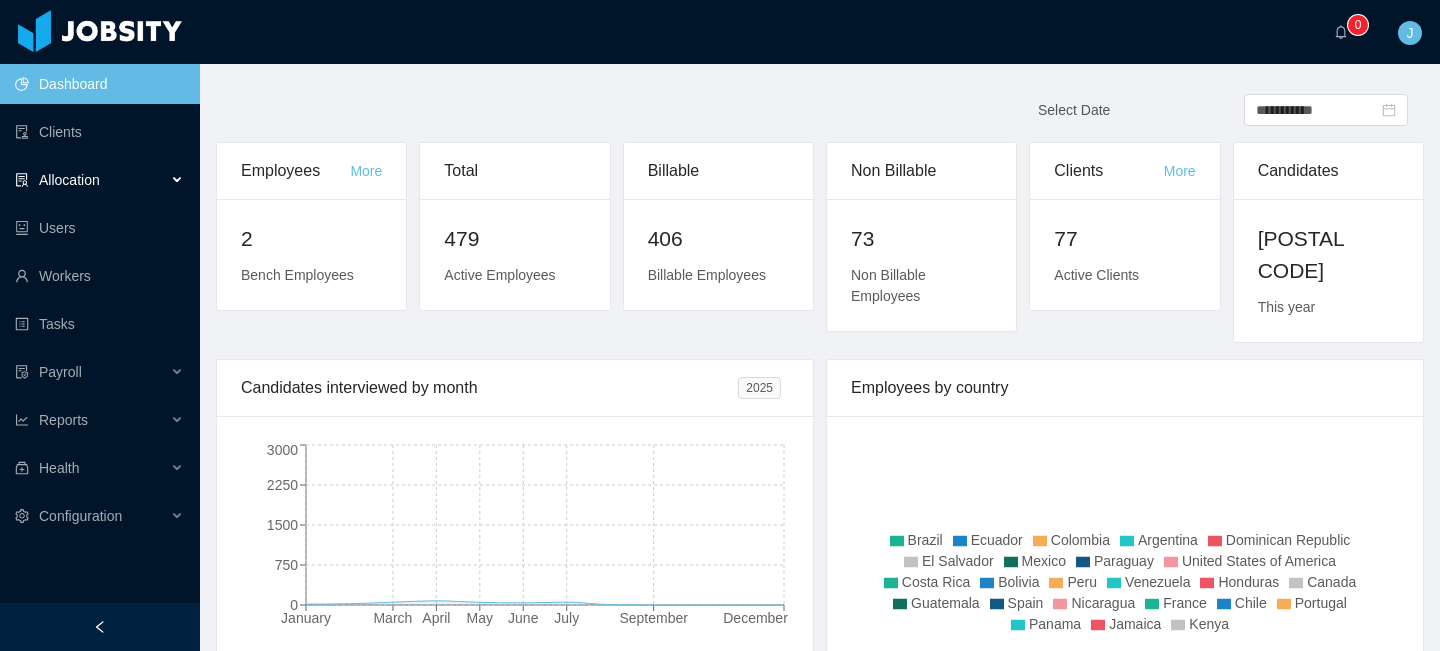 click on "Allocation" at bounding box center (100, 180) 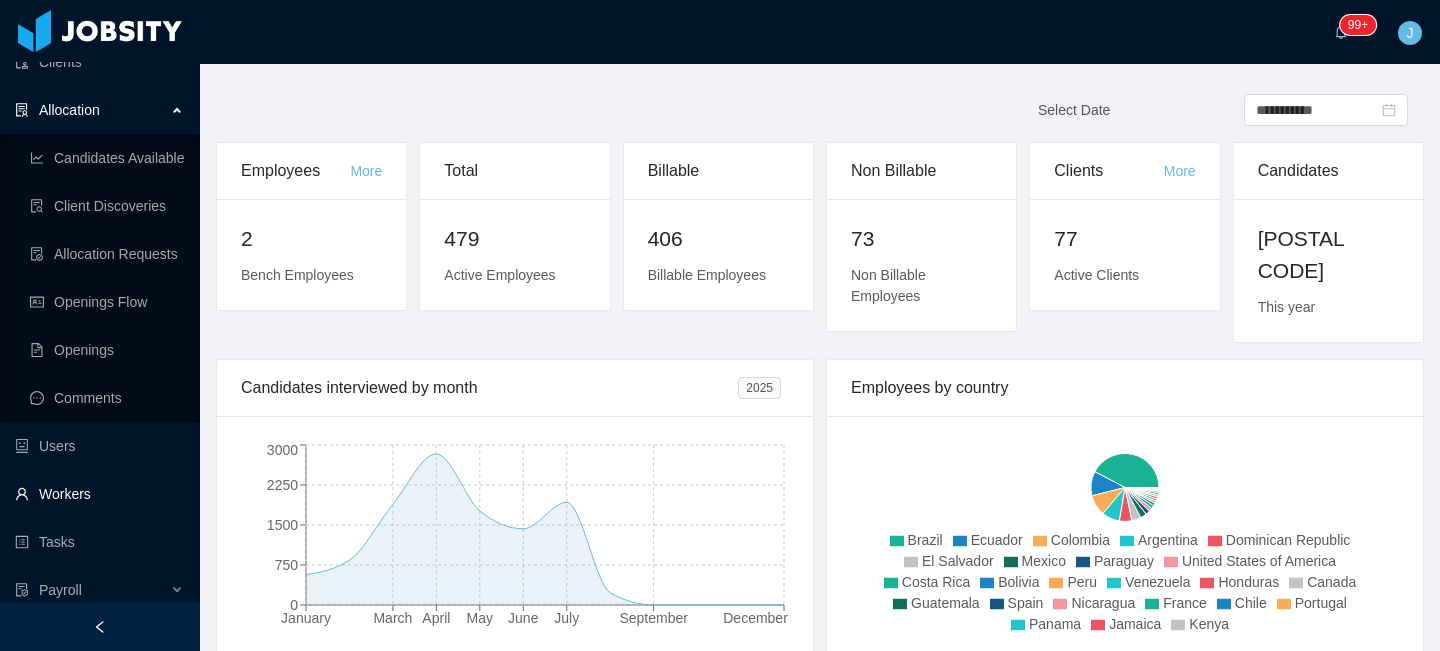 scroll, scrollTop: 0, scrollLeft: 0, axis: both 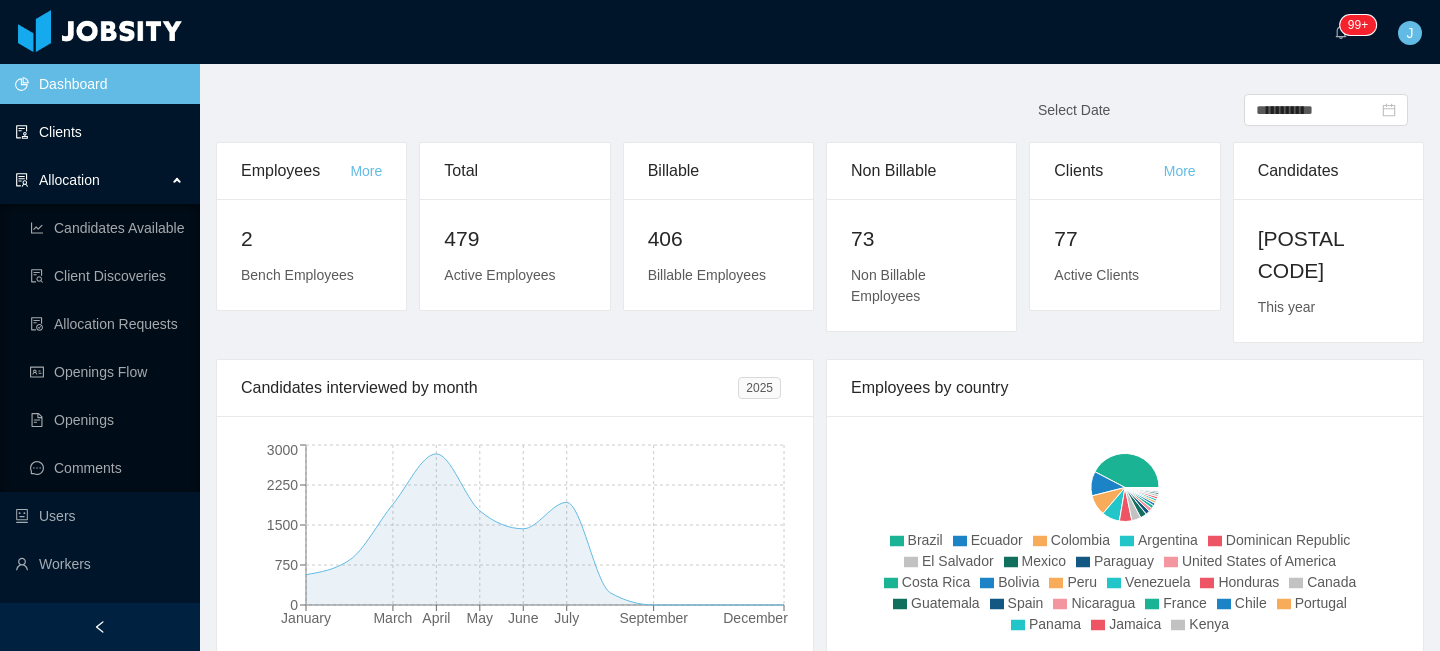 click on "Clients" at bounding box center (99, 132) 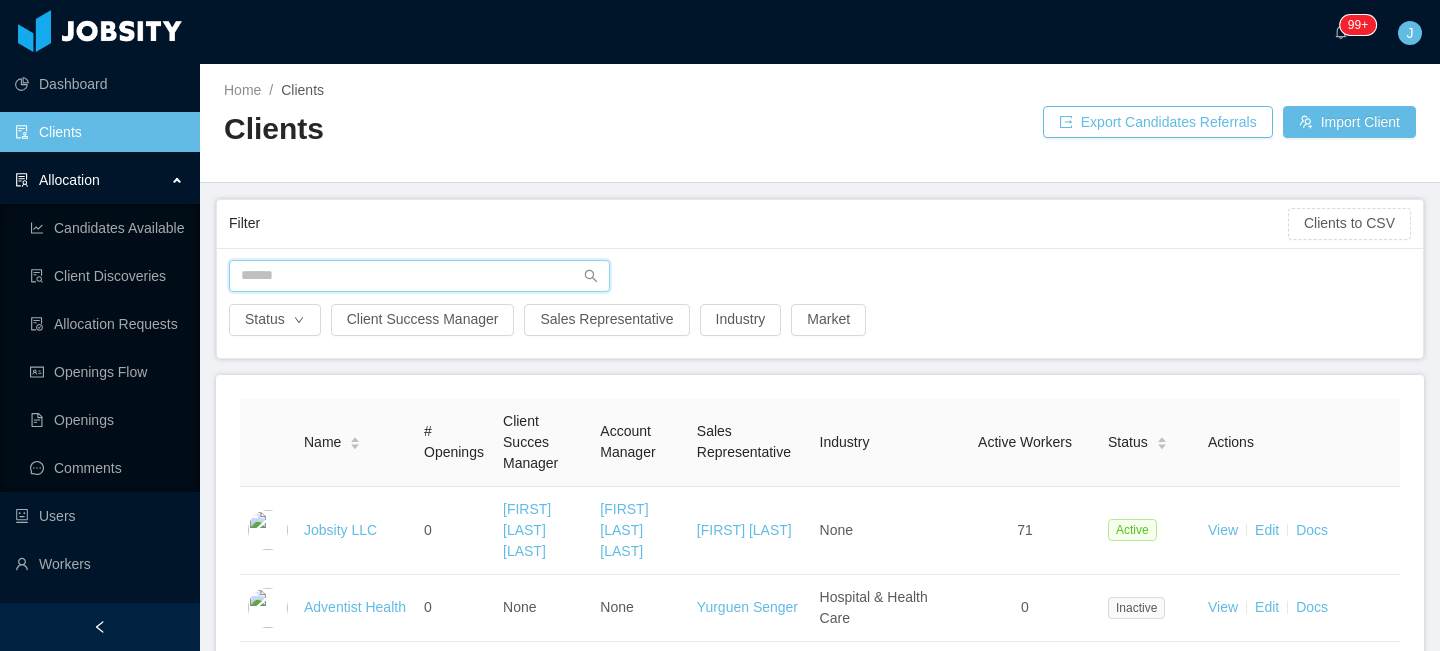 click at bounding box center (419, 276) 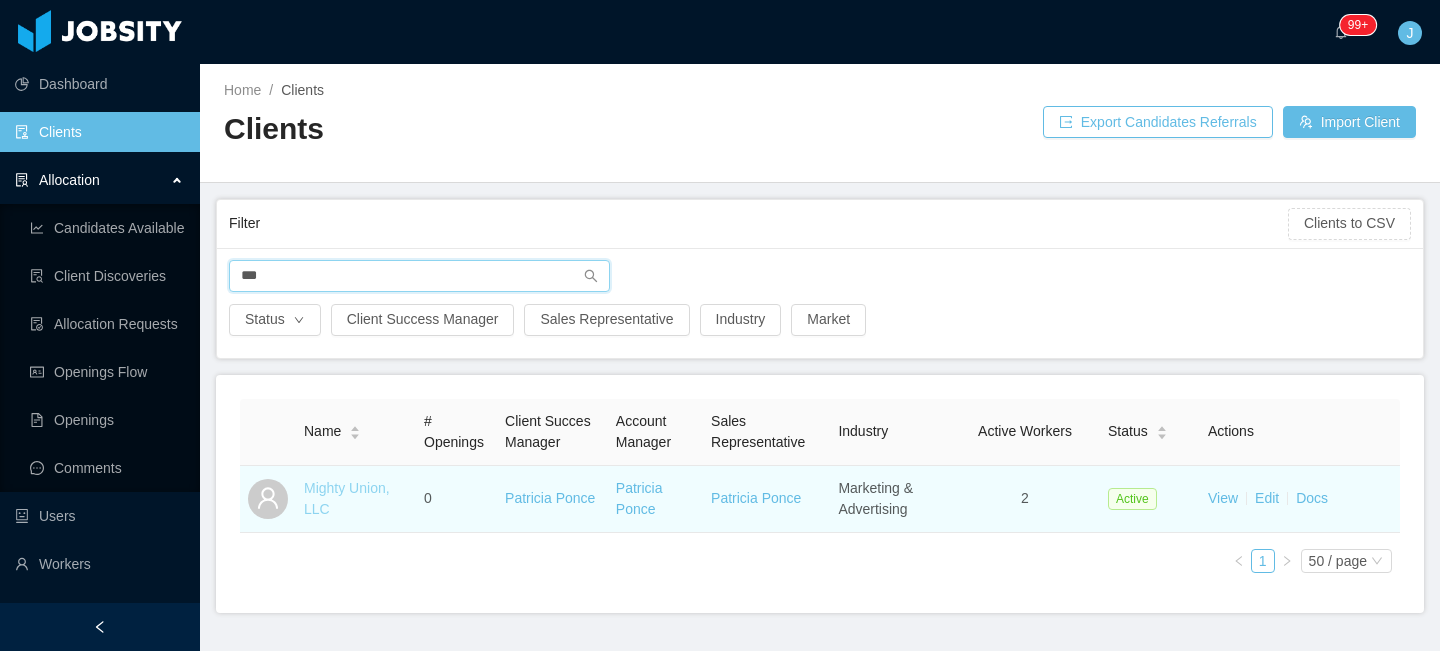 type on "***" 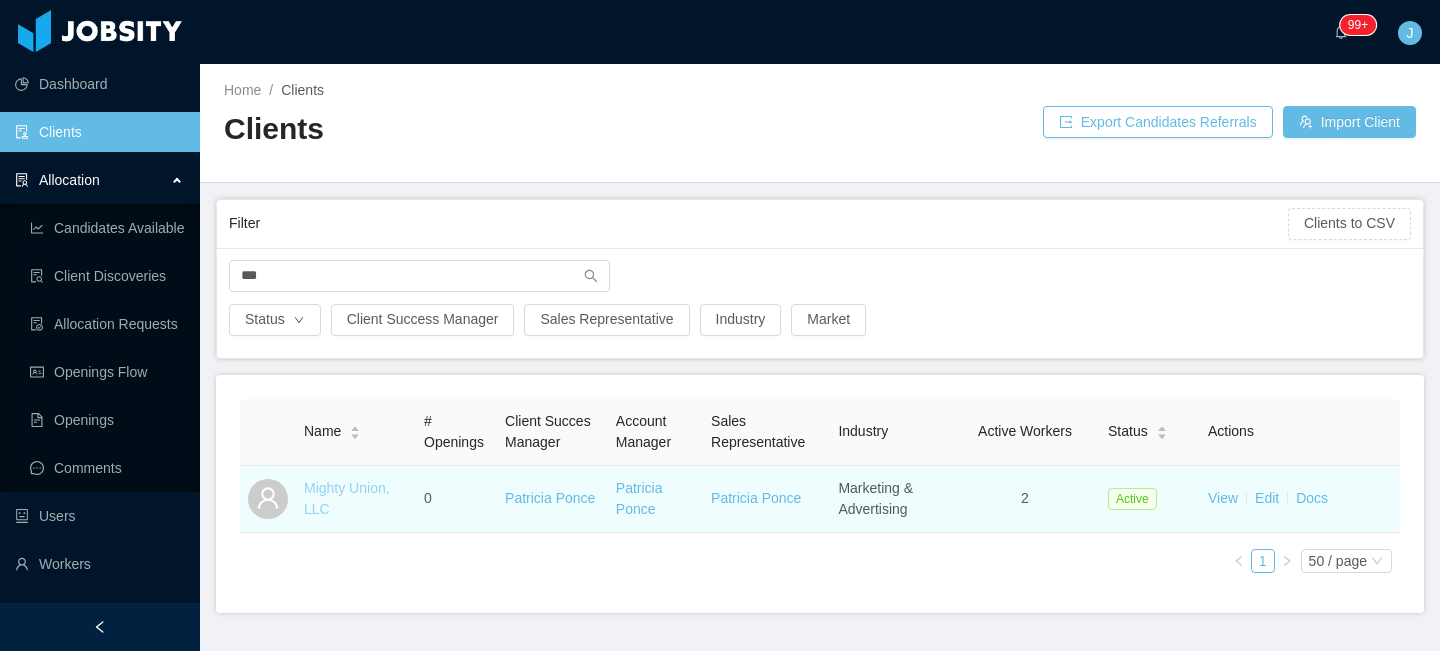 click on "Mighty Union, LLC" at bounding box center [347, 498] 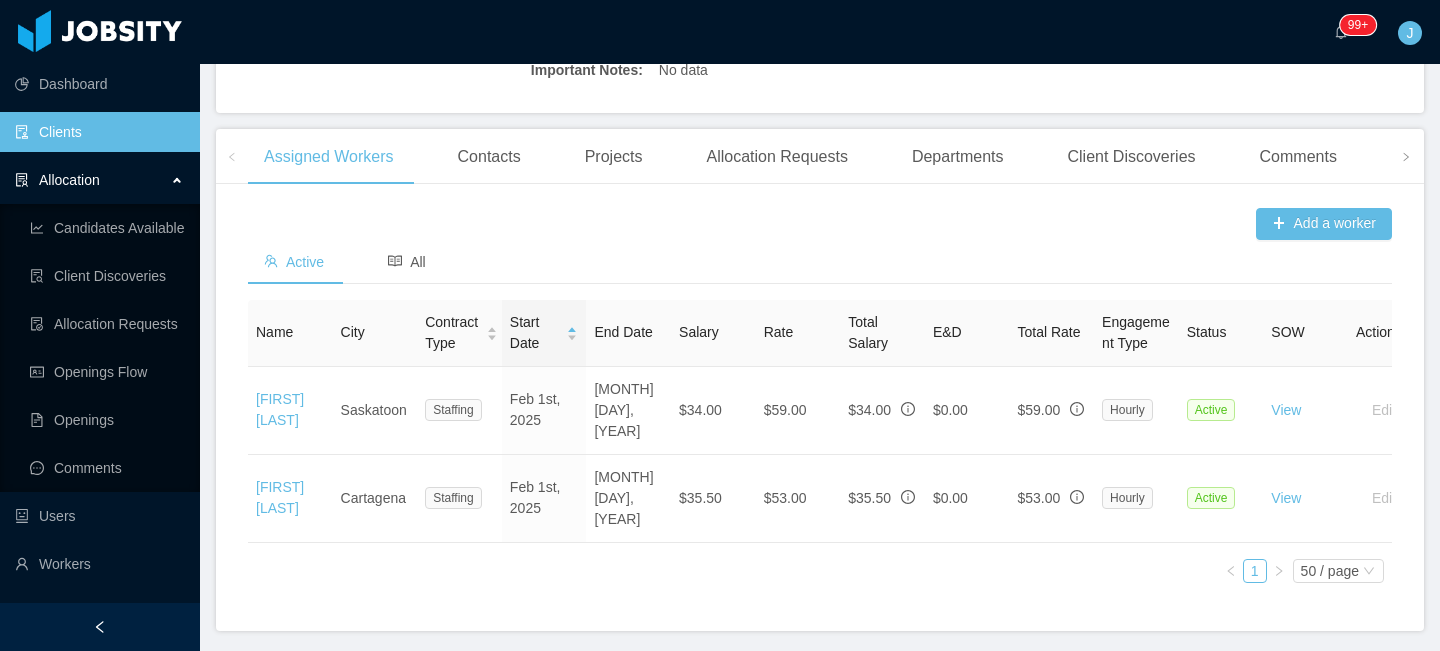 scroll, scrollTop: 585, scrollLeft: 0, axis: vertical 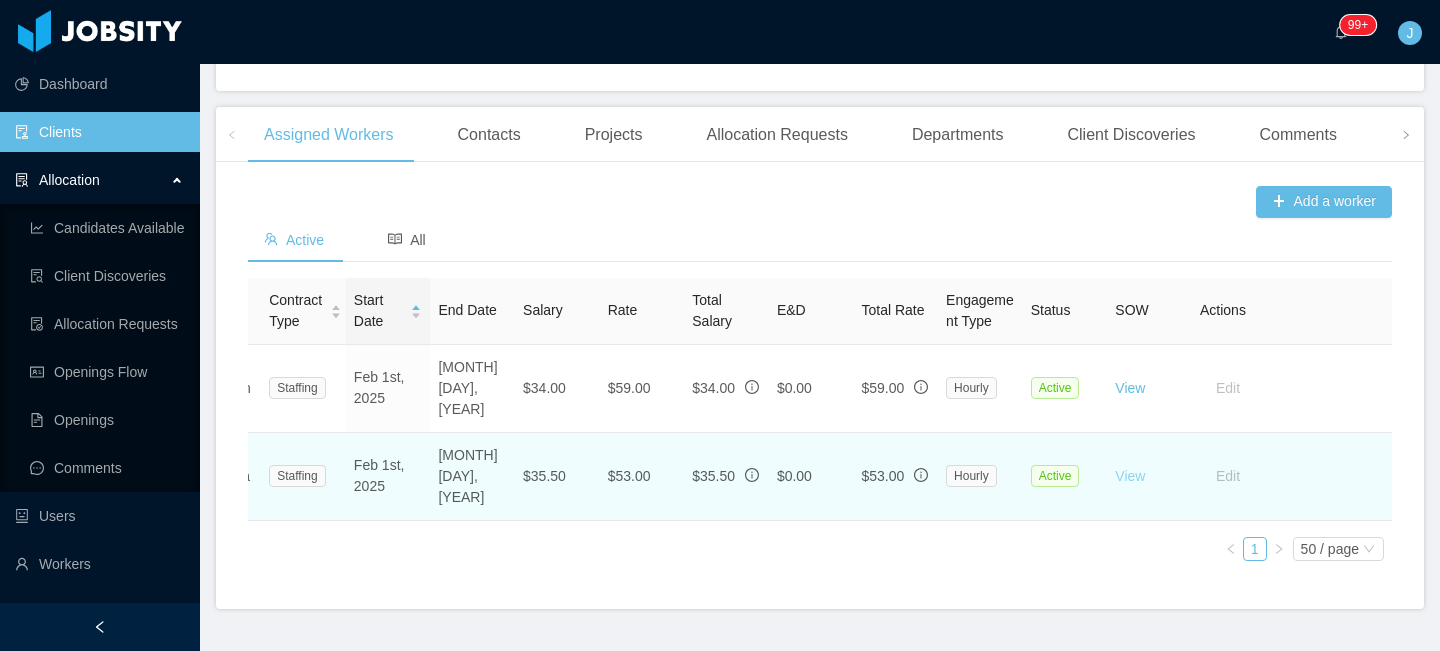 click on "View" at bounding box center [1130, 476] 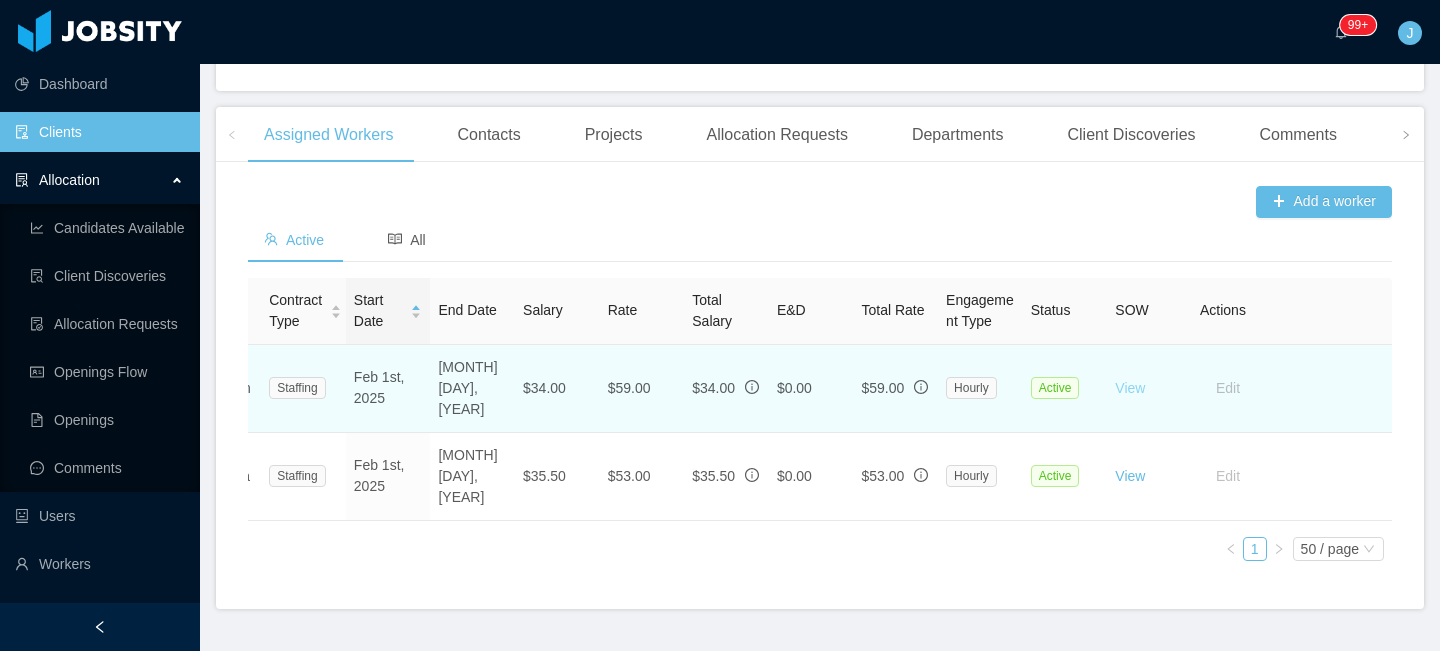 click on "View" at bounding box center [1130, 388] 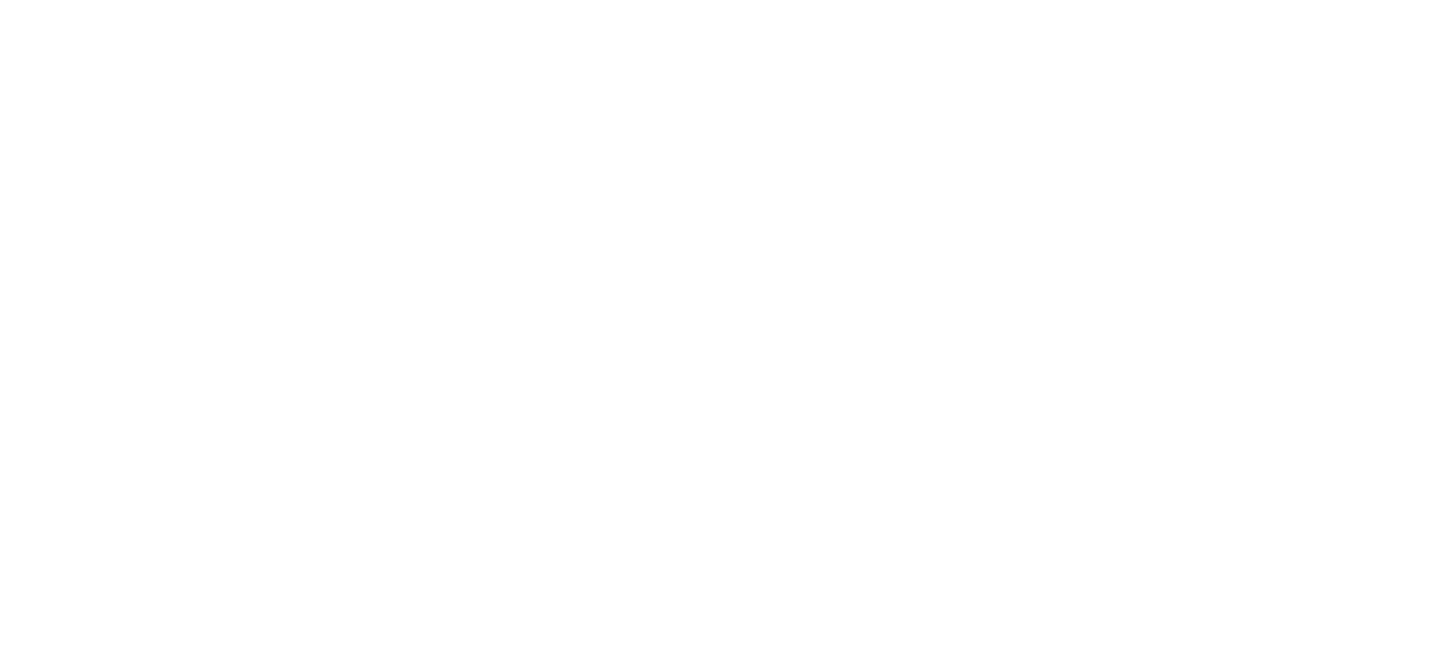 scroll, scrollTop: 0, scrollLeft: 0, axis: both 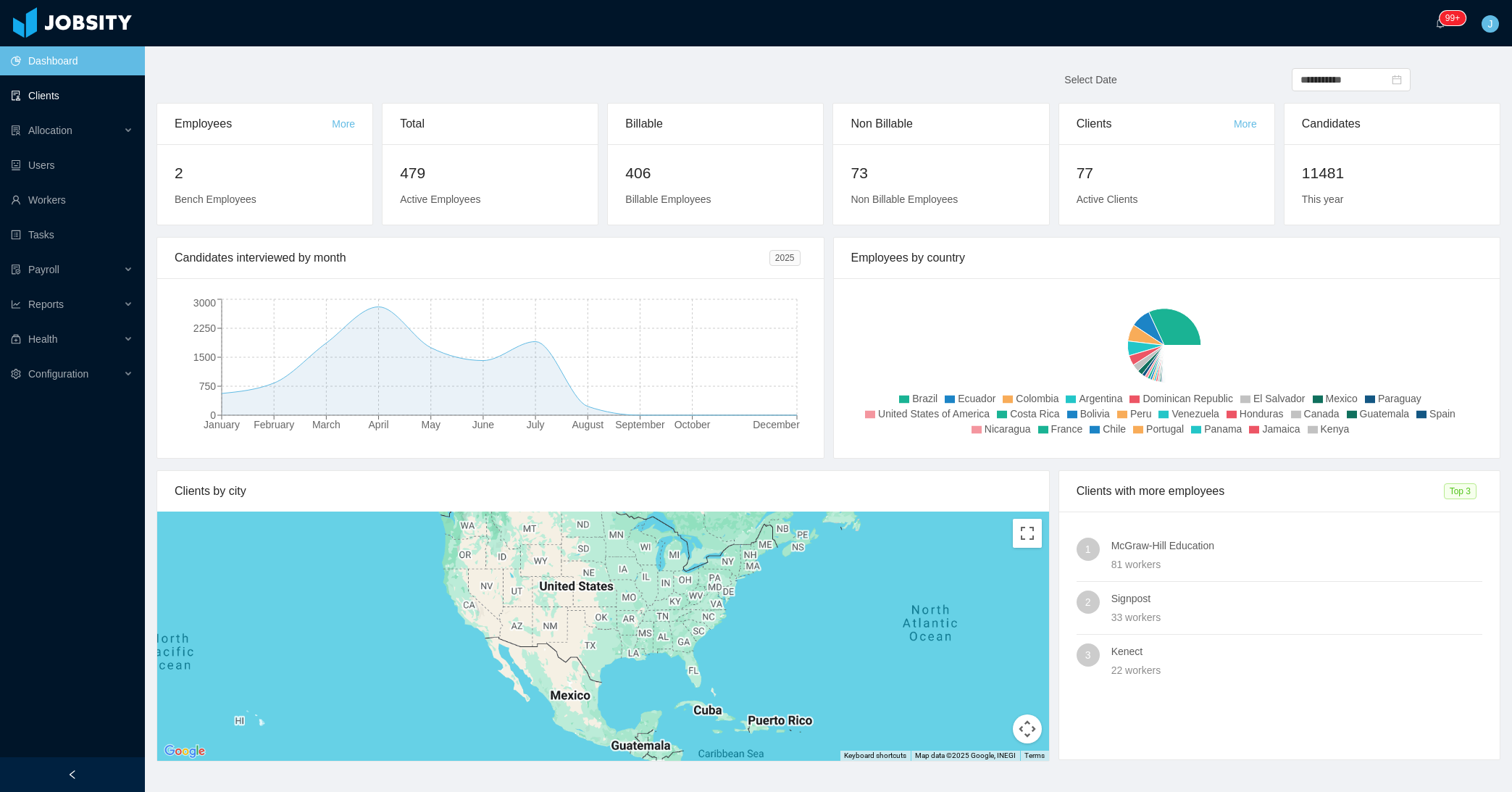 click on "Clients" at bounding box center (72, 96) 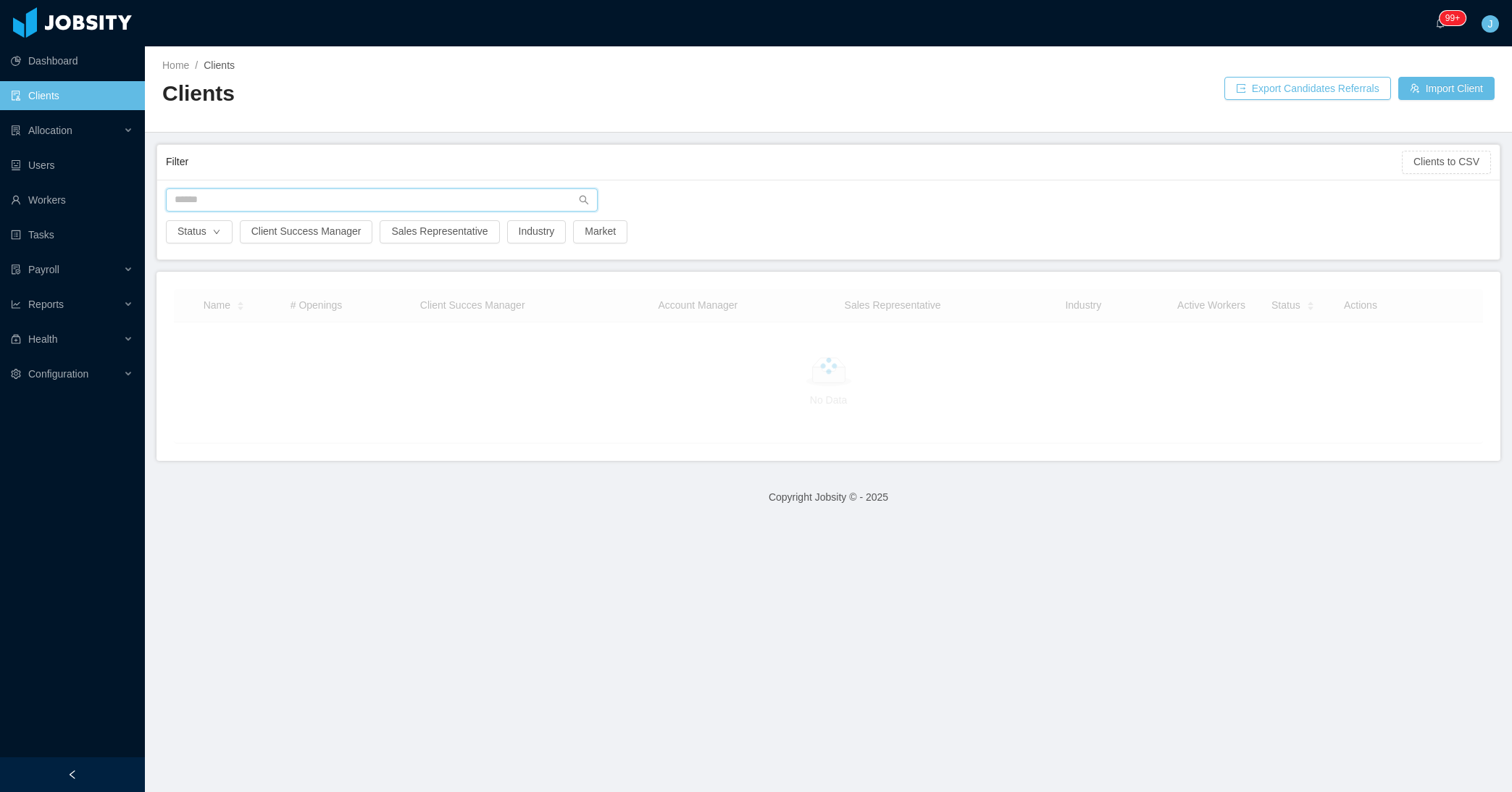 click at bounding box center [382, 200] 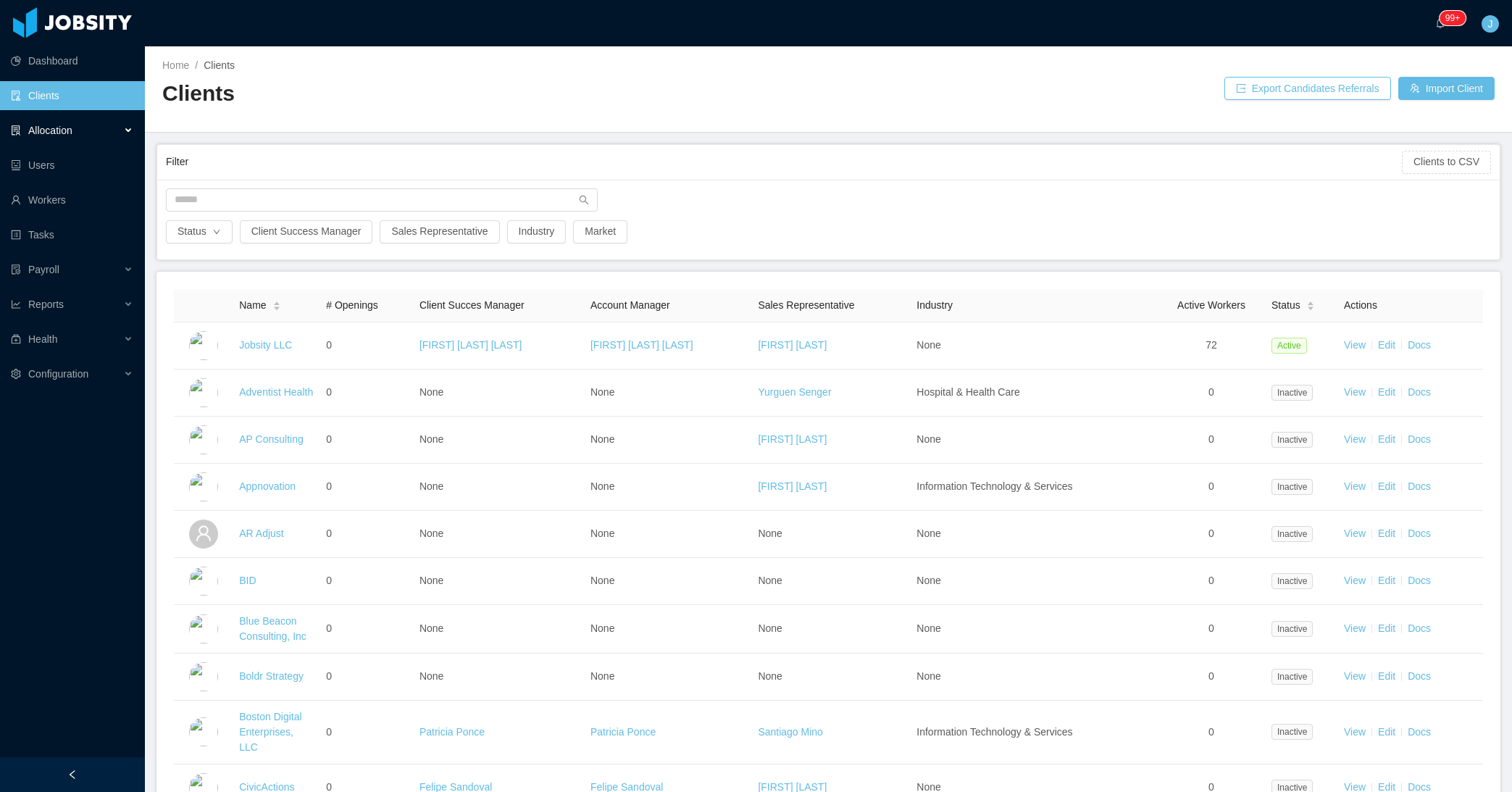 click on "Allocation" at bounding box center [72, 130] 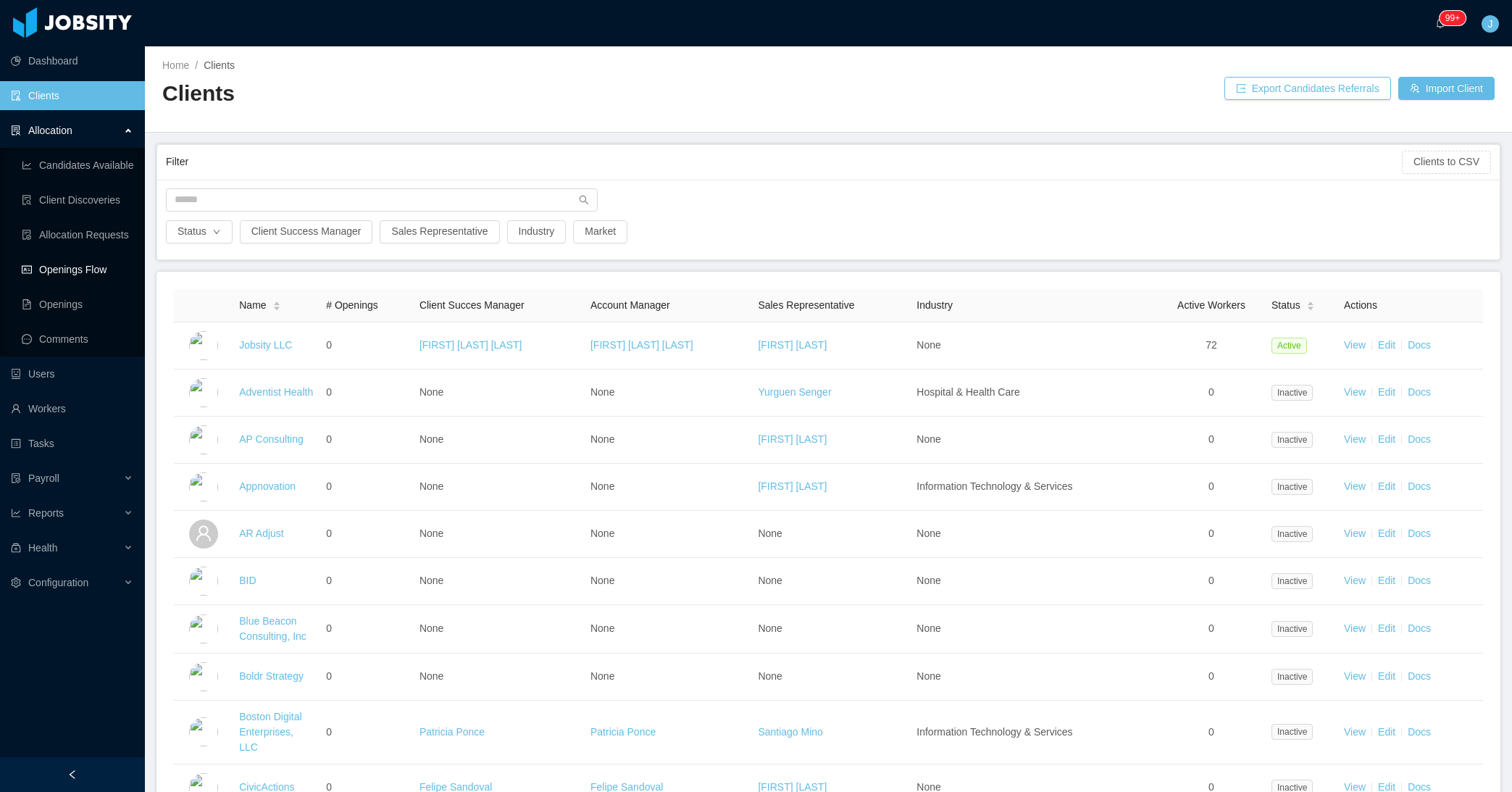 click on "Openings Flow" at bounding box center (78, 270) 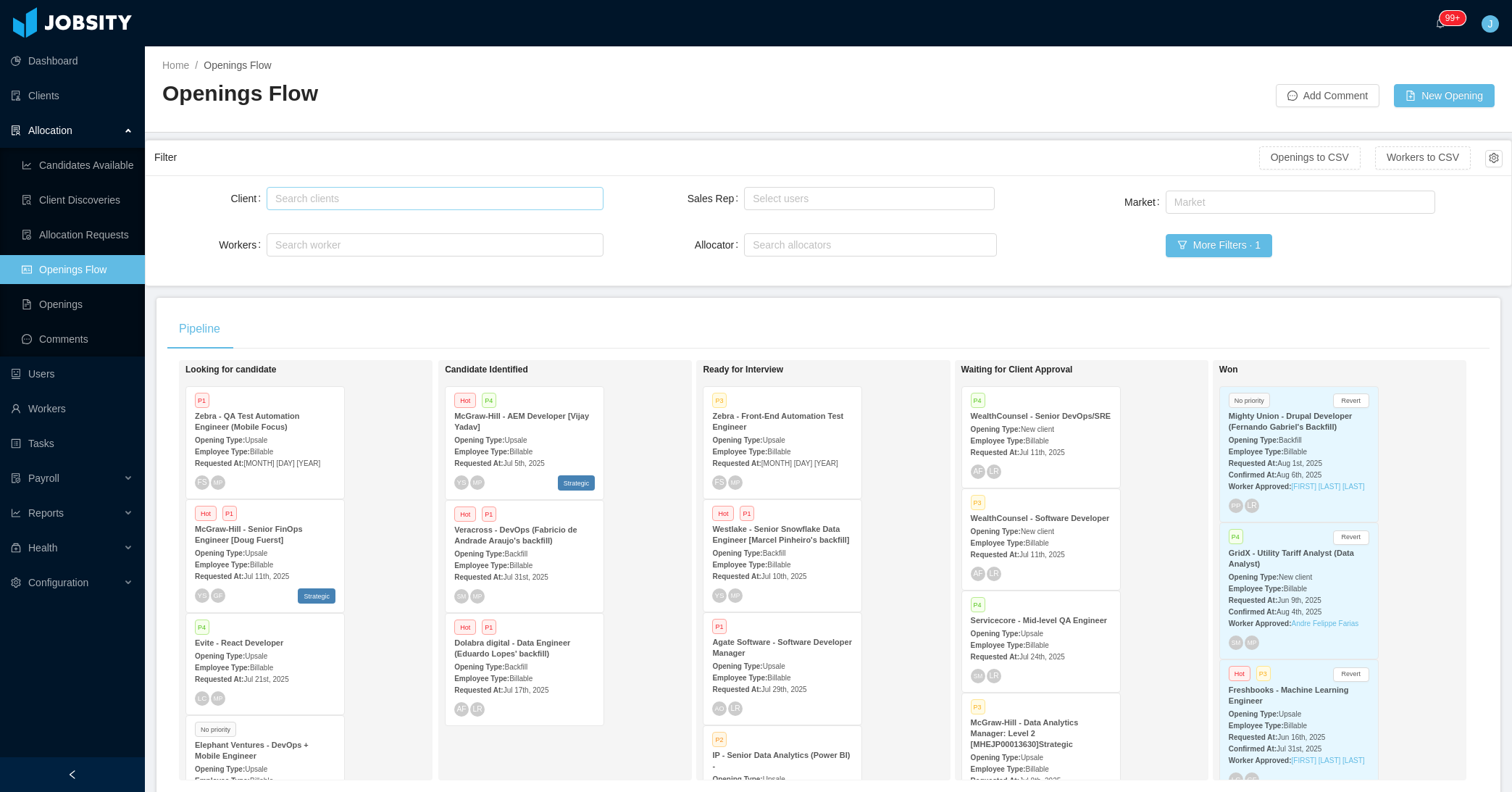click on "Search clients" at bounding box center (432, 199) 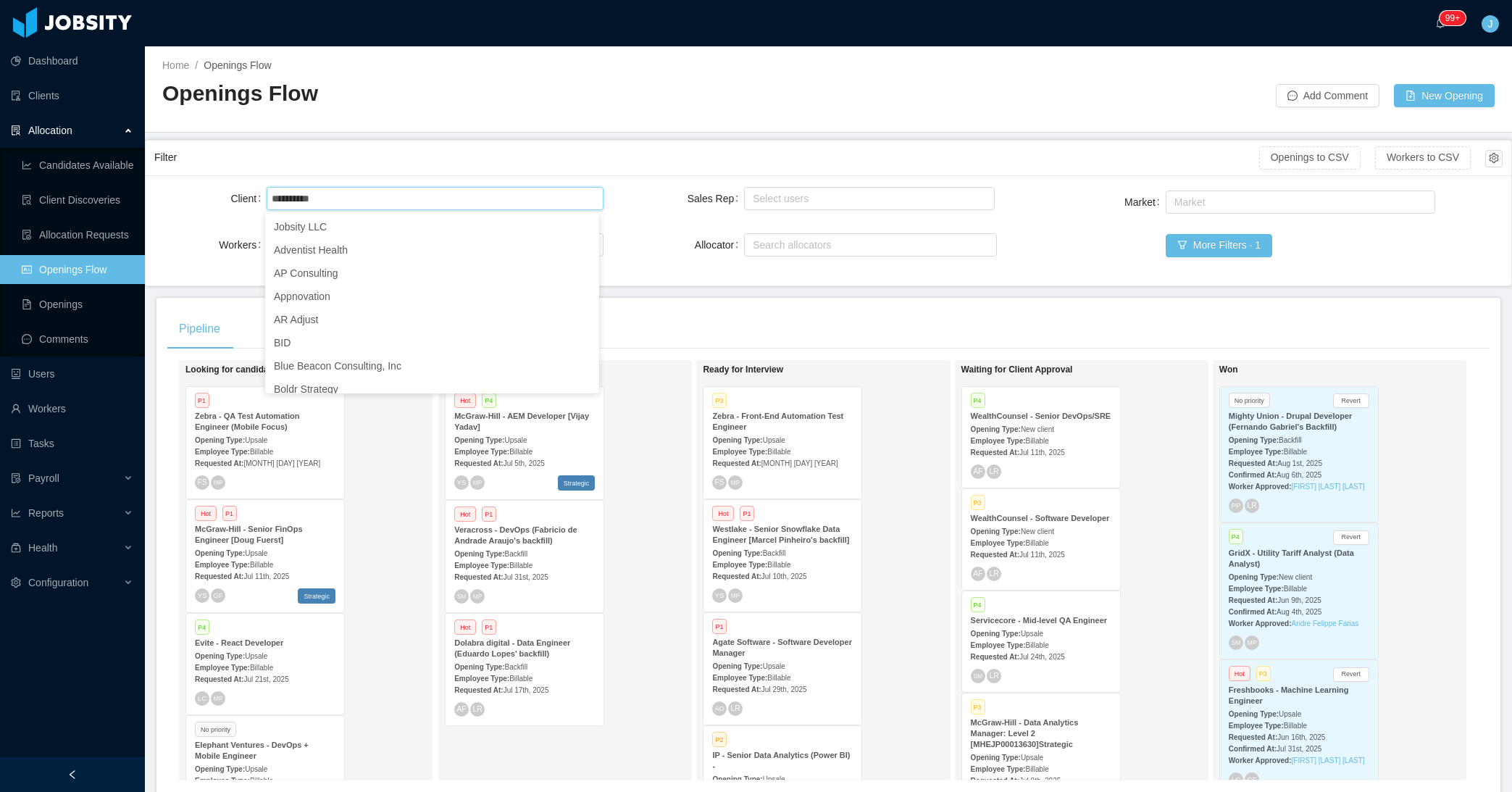 type on "**********" 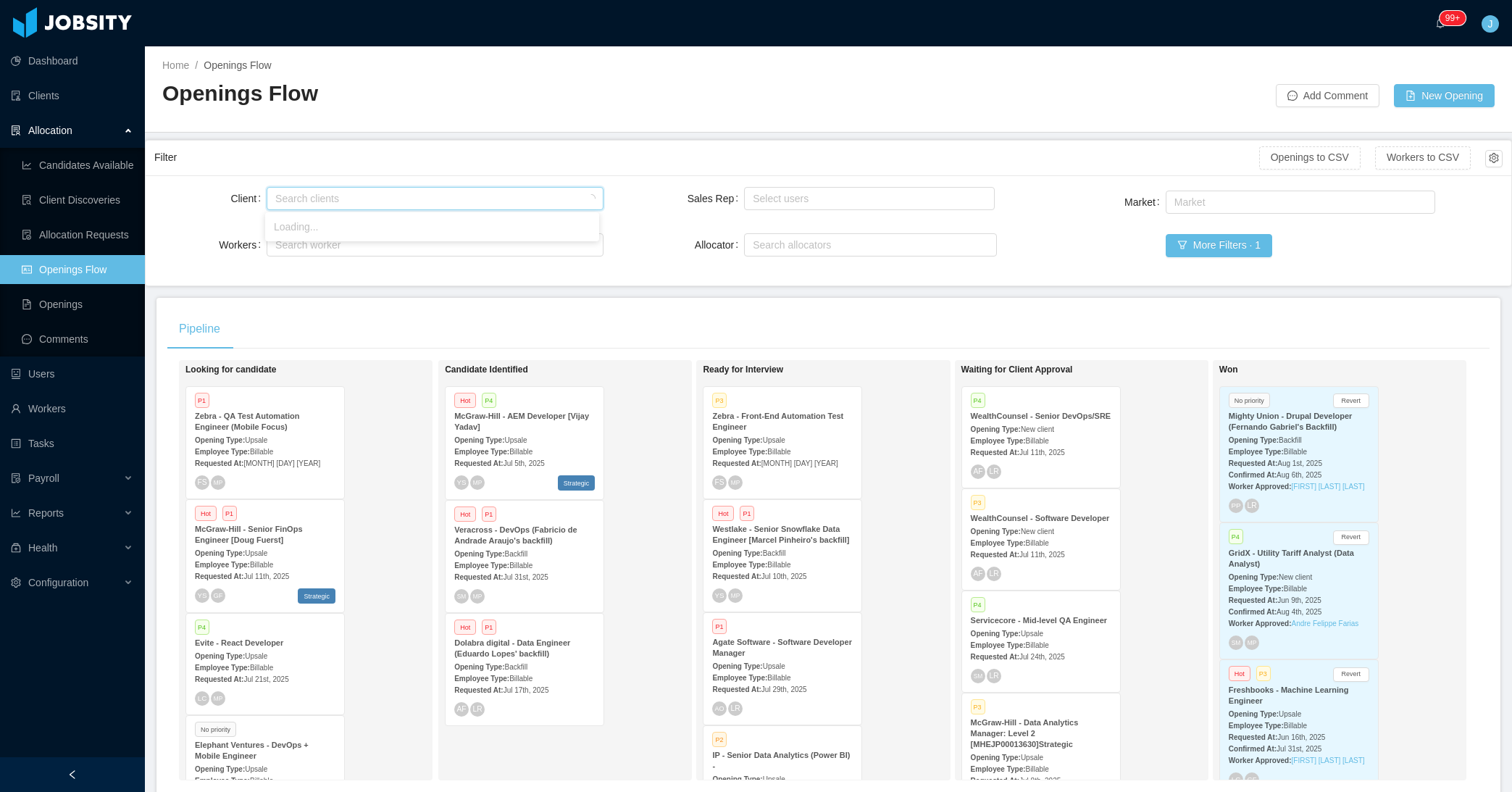 drag, startPoint x: 339, startPoint y: 202, endPoint x: 278, endPoint y: 196, distance: 61.29437 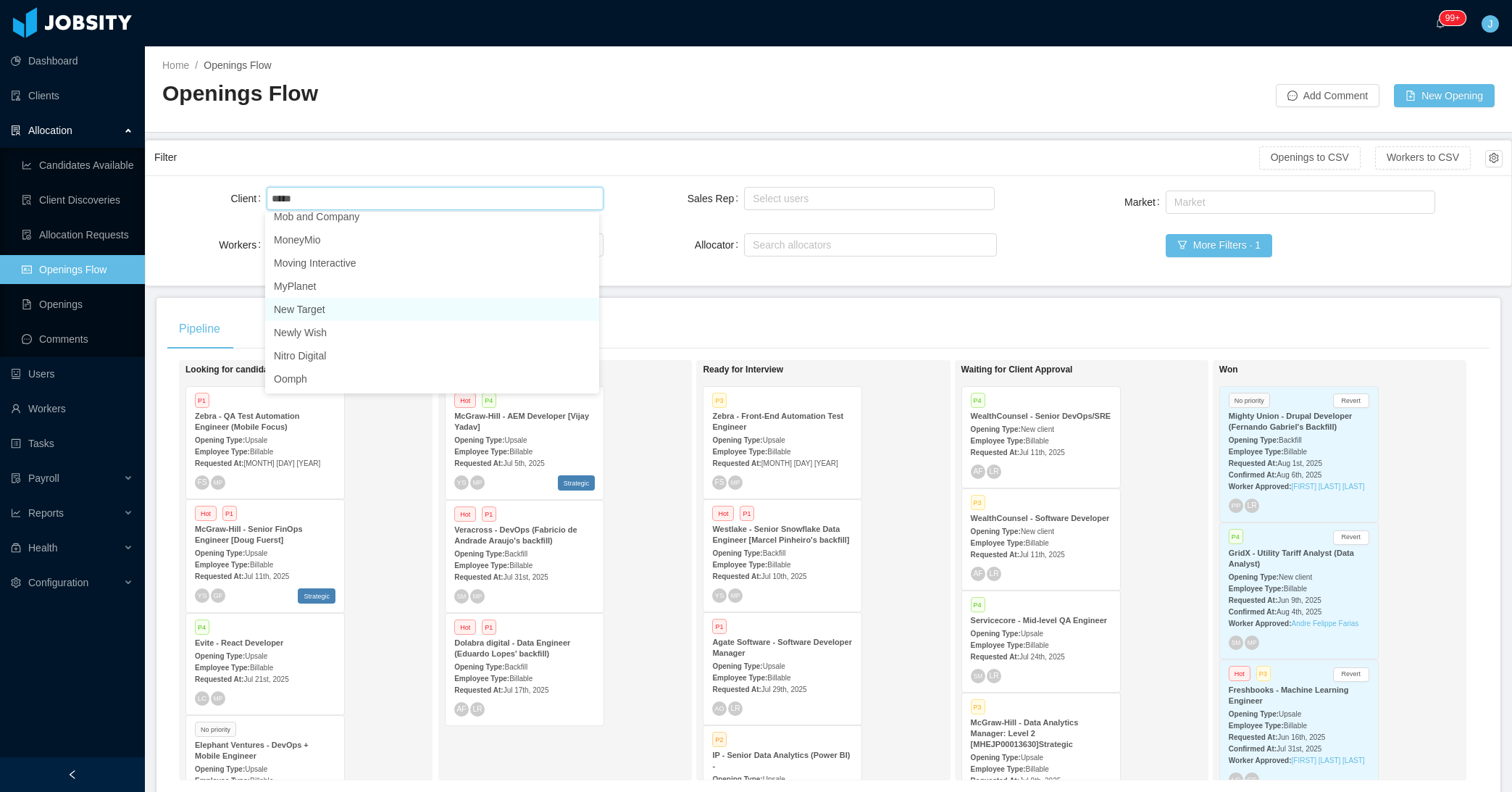 scroll, scrollTop: 768, scrollLeft: 0, axis: vertical 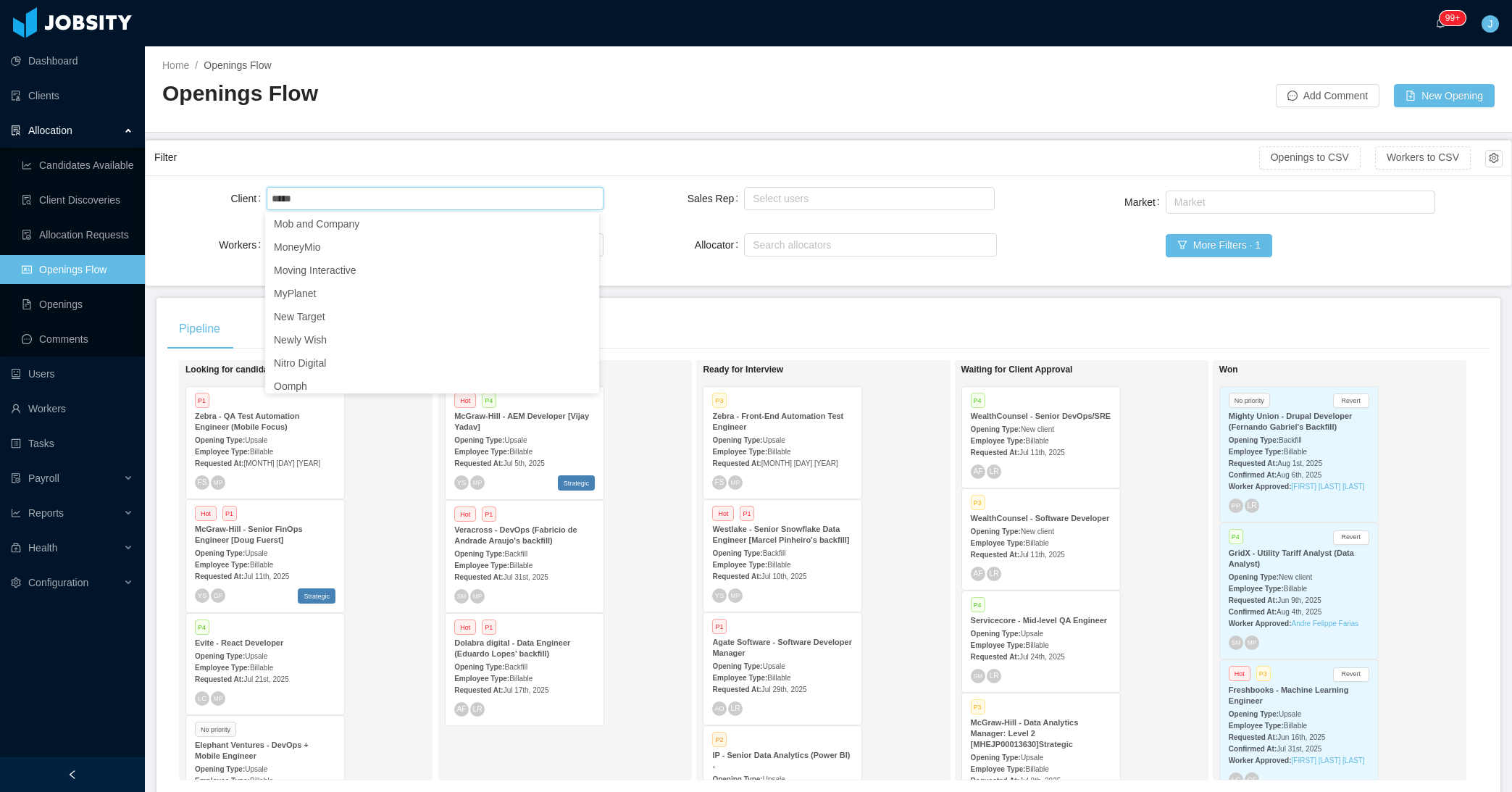 type on "*****" 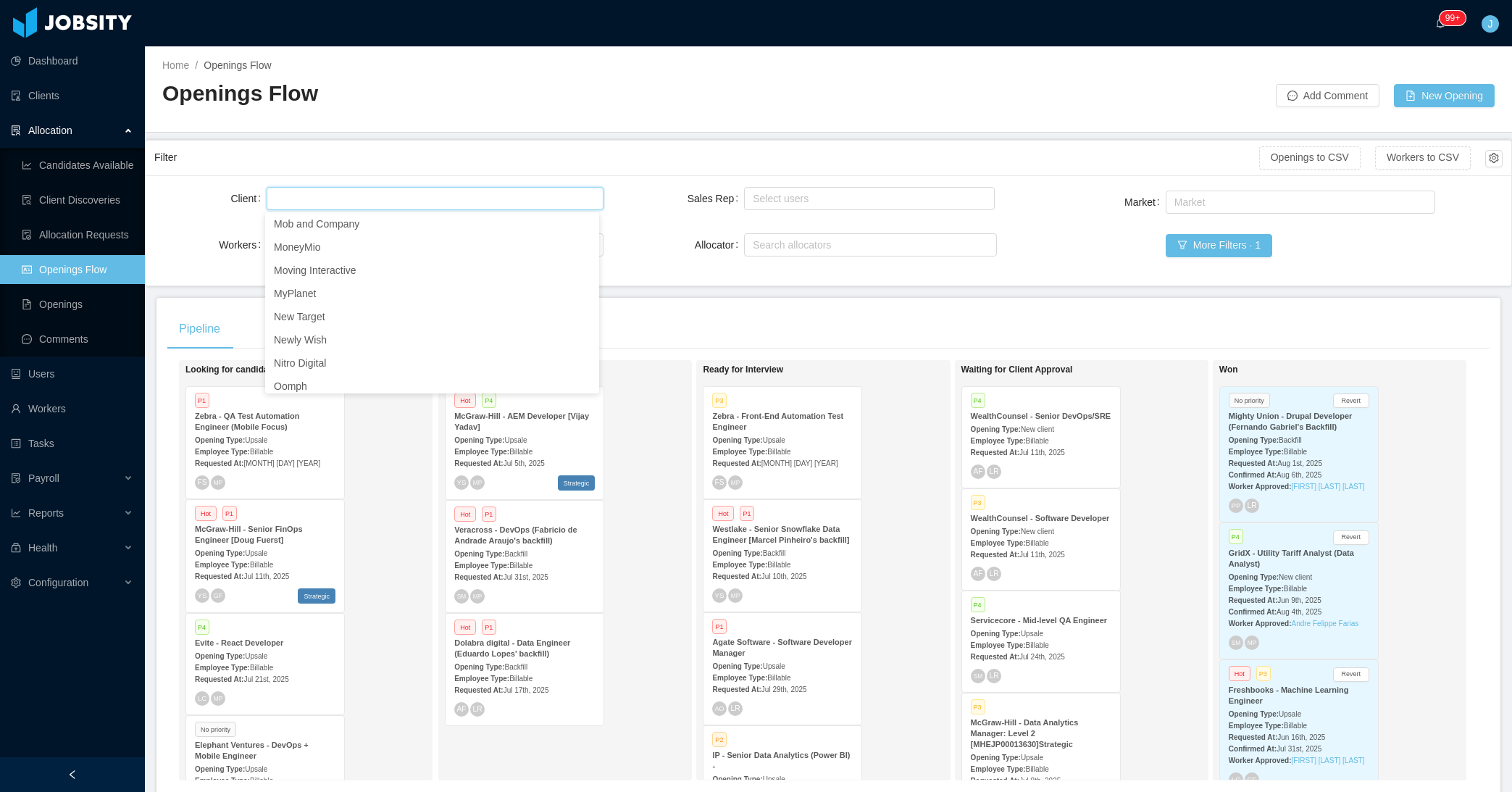 click on "Search clients fresh" at bounding box center (433, 199) 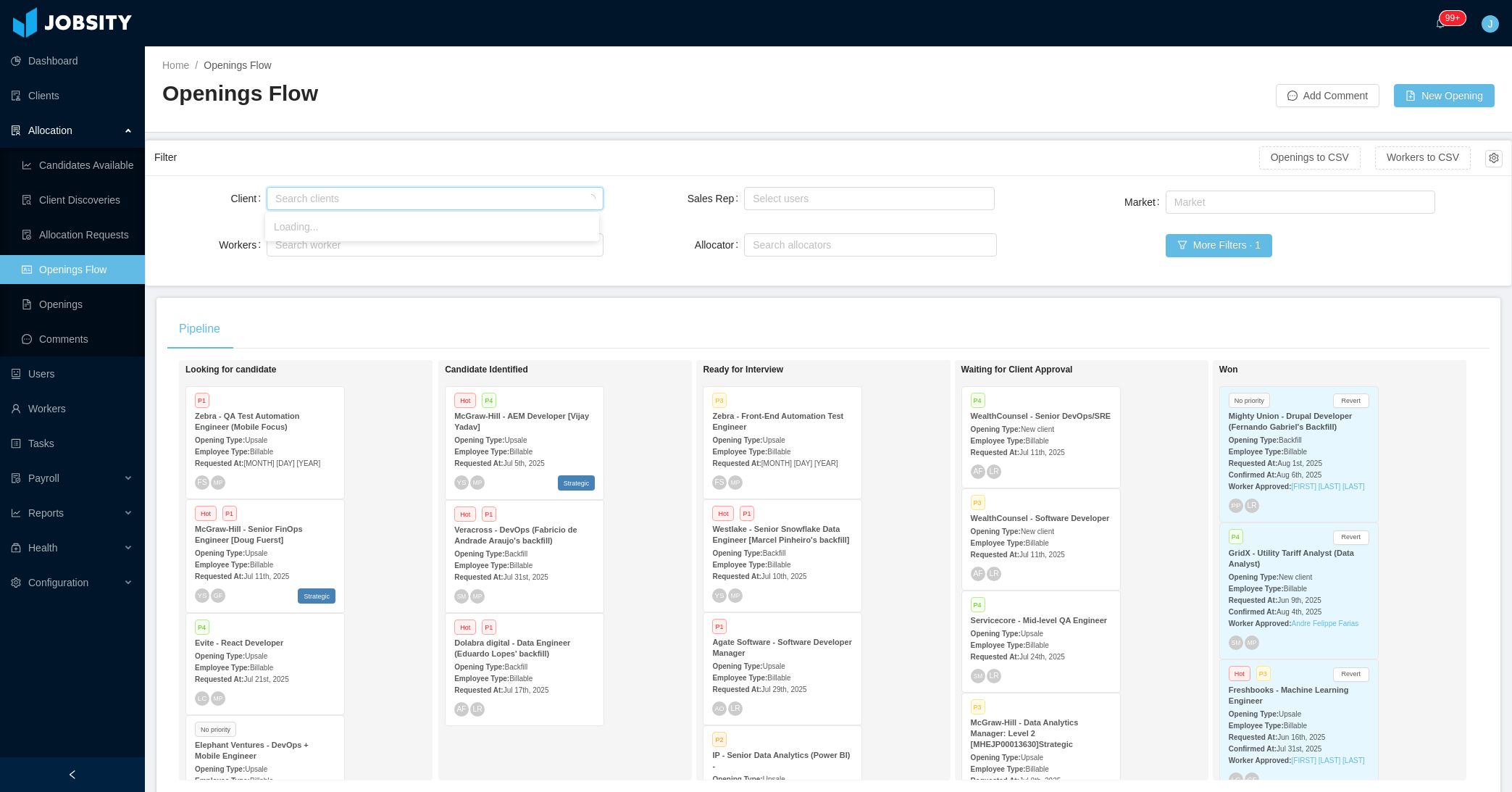 click on "Search clients" at bounding box center [432, 199] 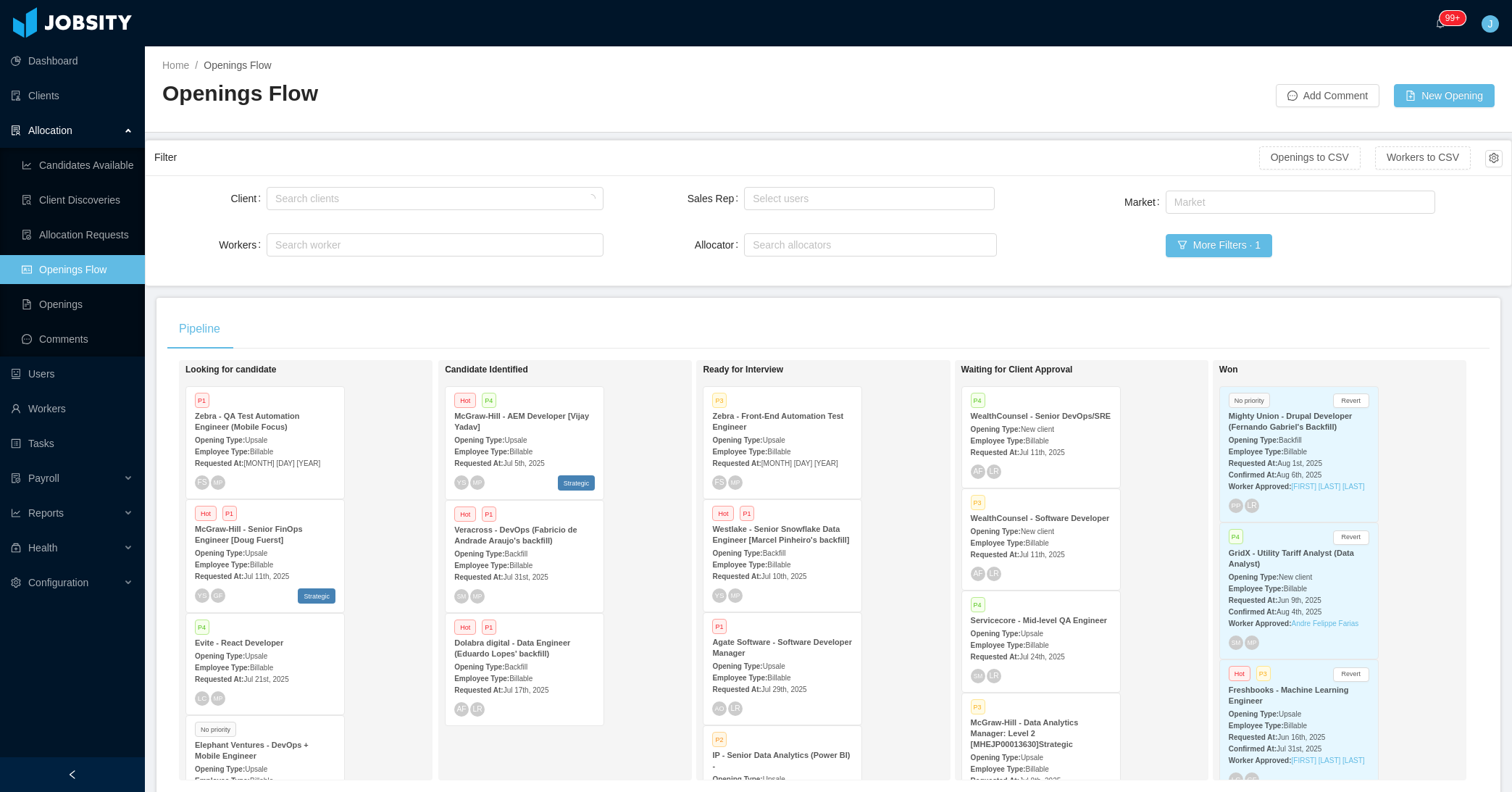 click on "Filter" at bounding box center (706, 157) 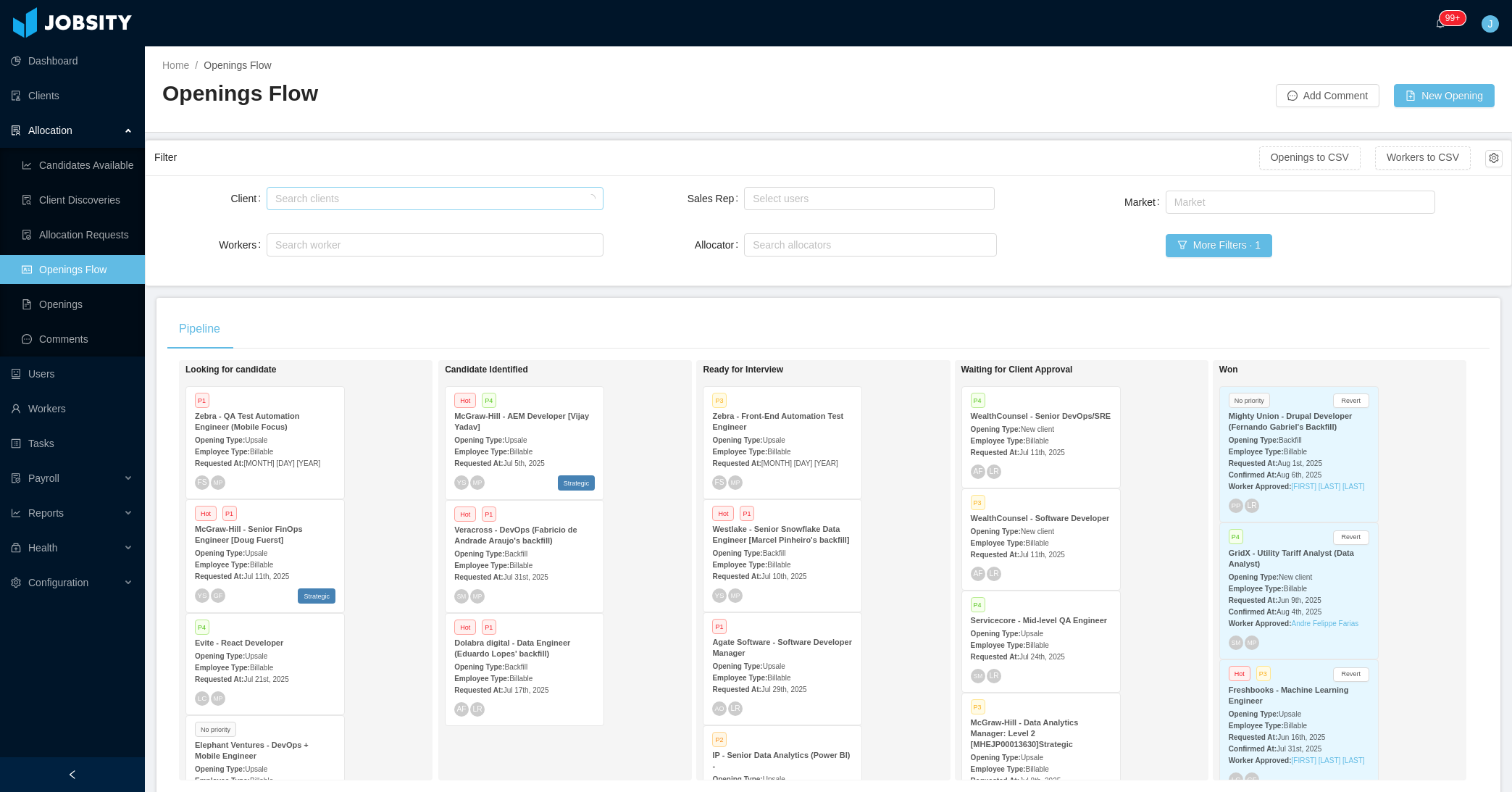 click on "Search clients" at bounding box center (433, 199) 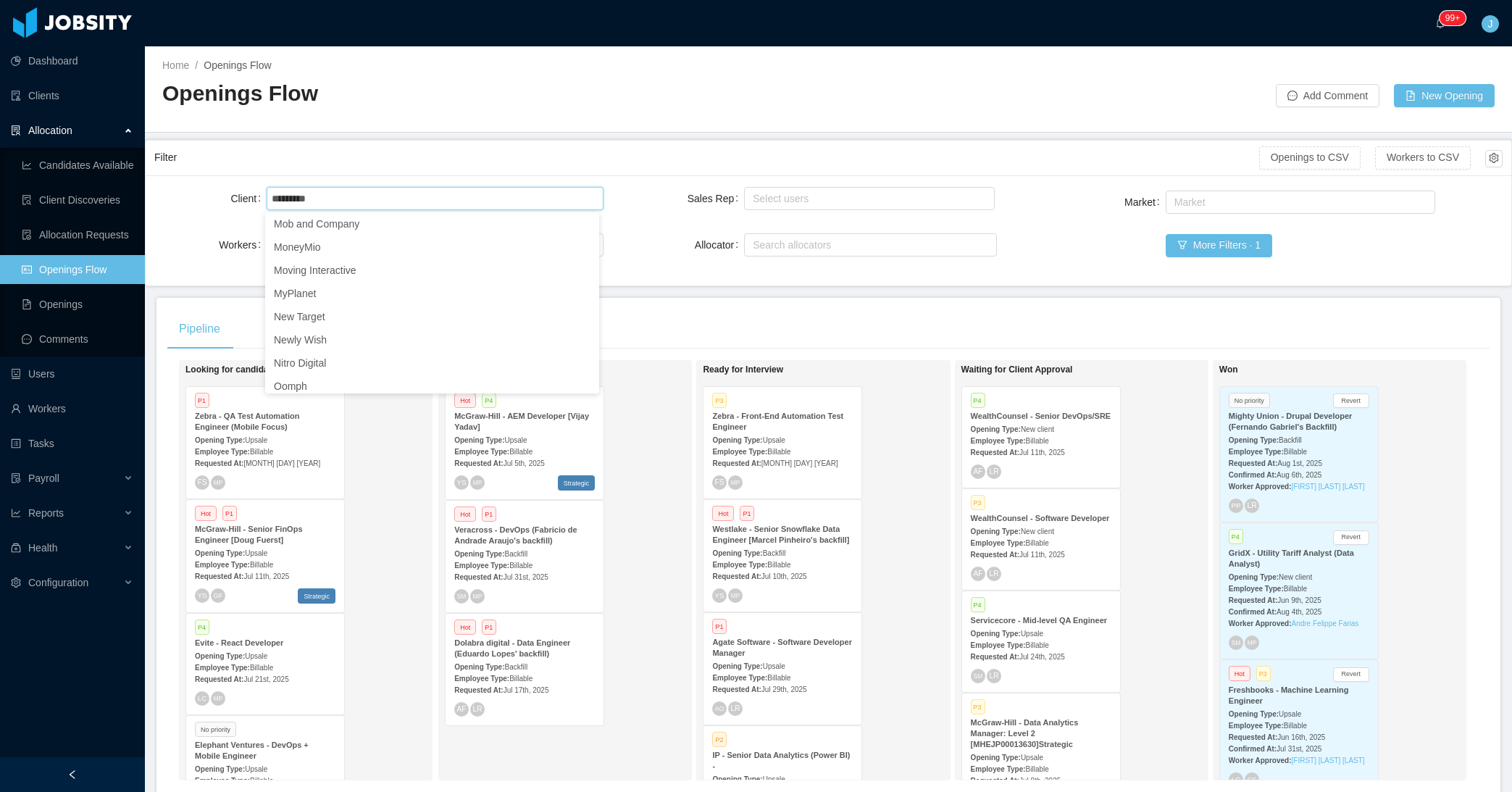 type on "********" 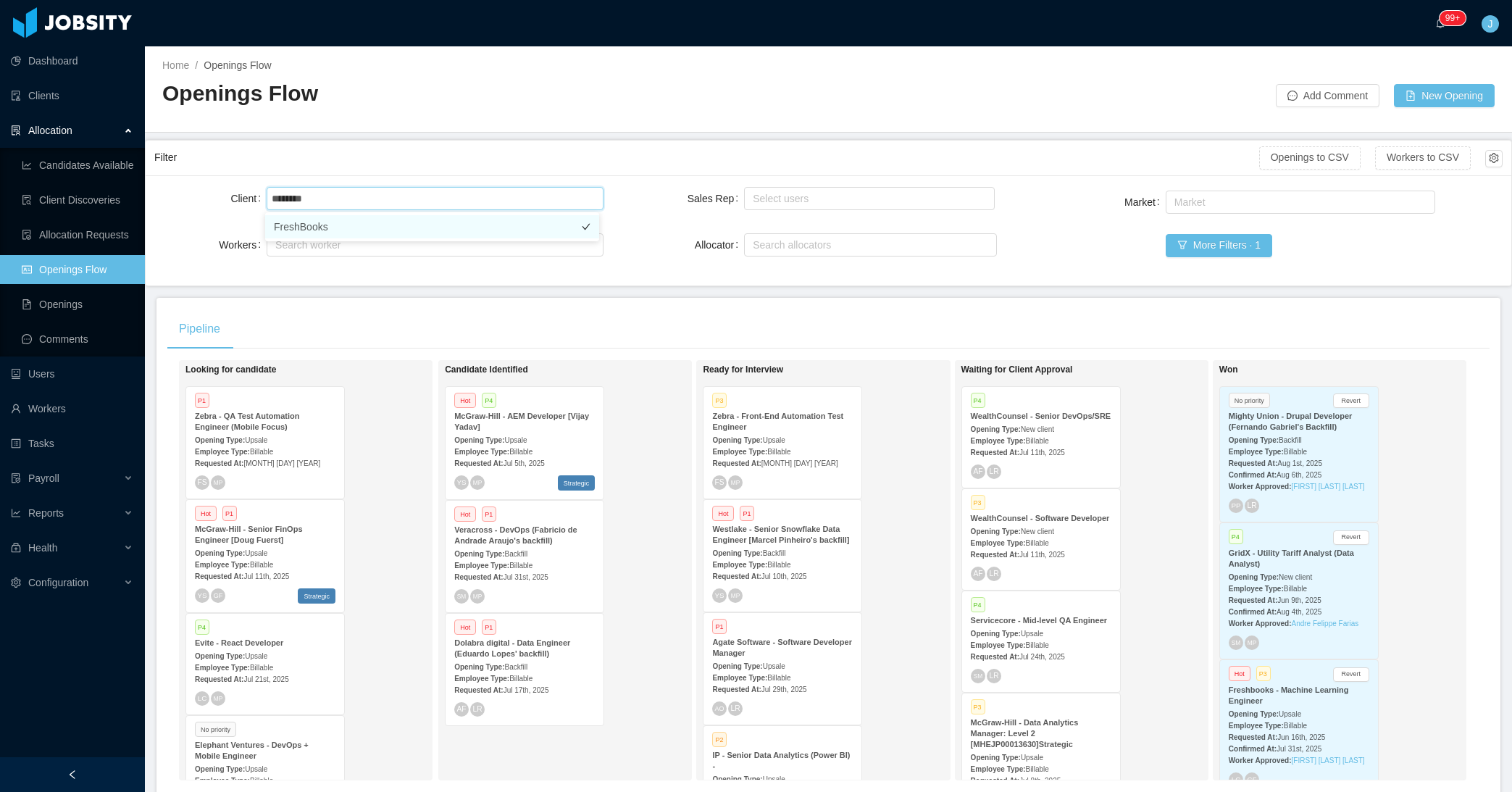 click on "FreshBooks" at bounding box center (432, 227) 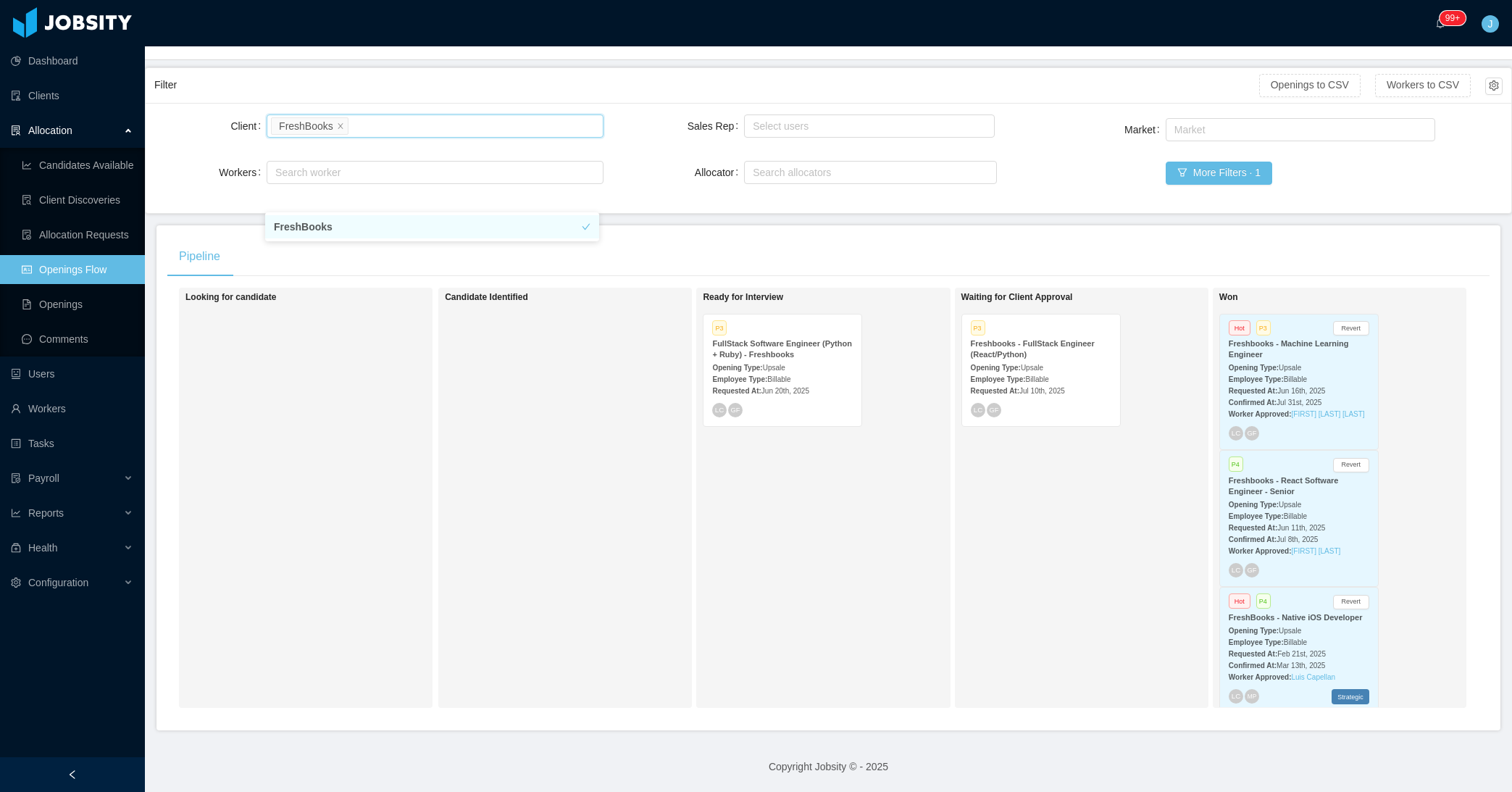 scroll, scrollTop: 83, scrollLeft: 0, axis: vertical 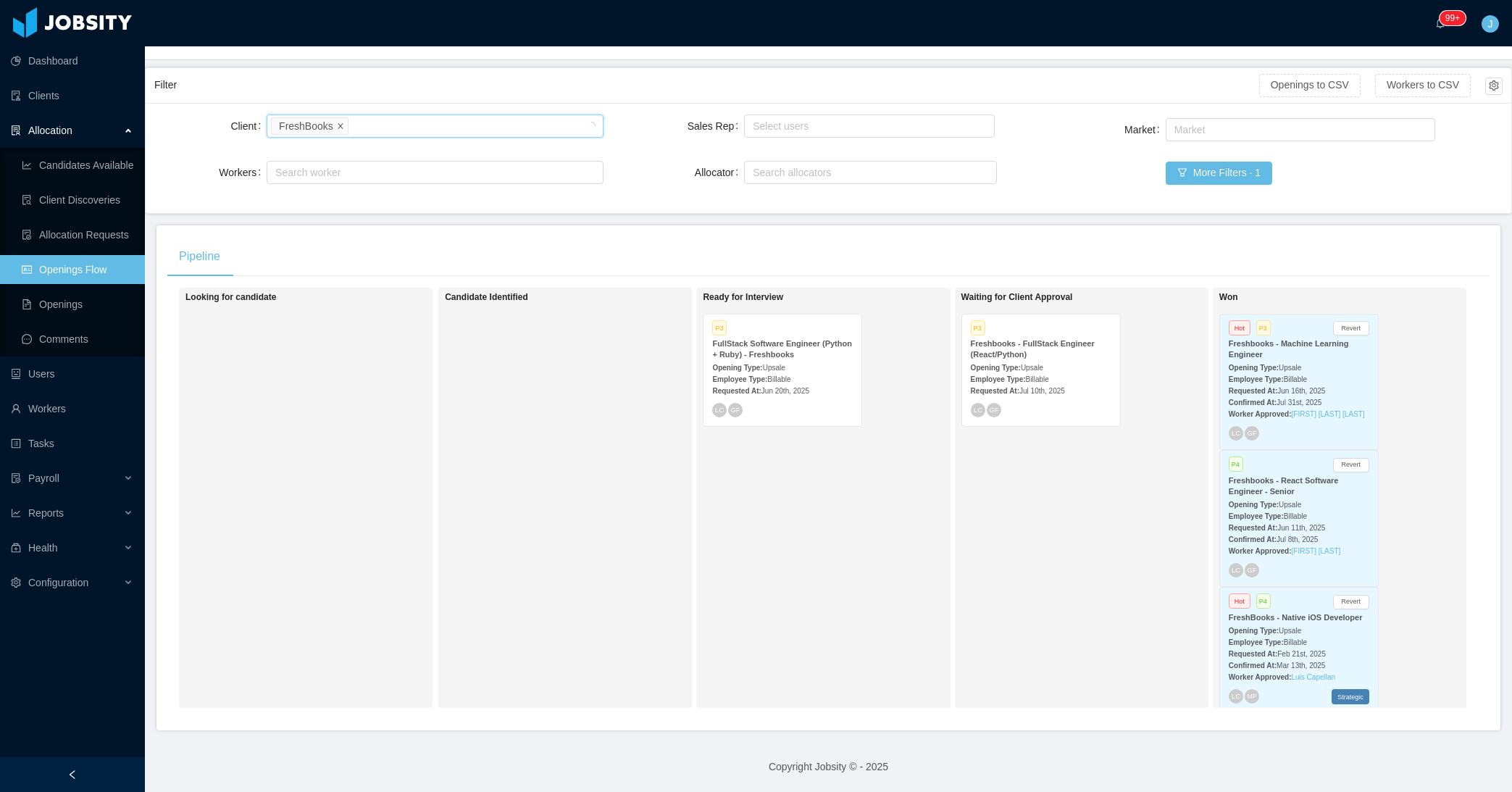 click at bounding box center (341, 125) 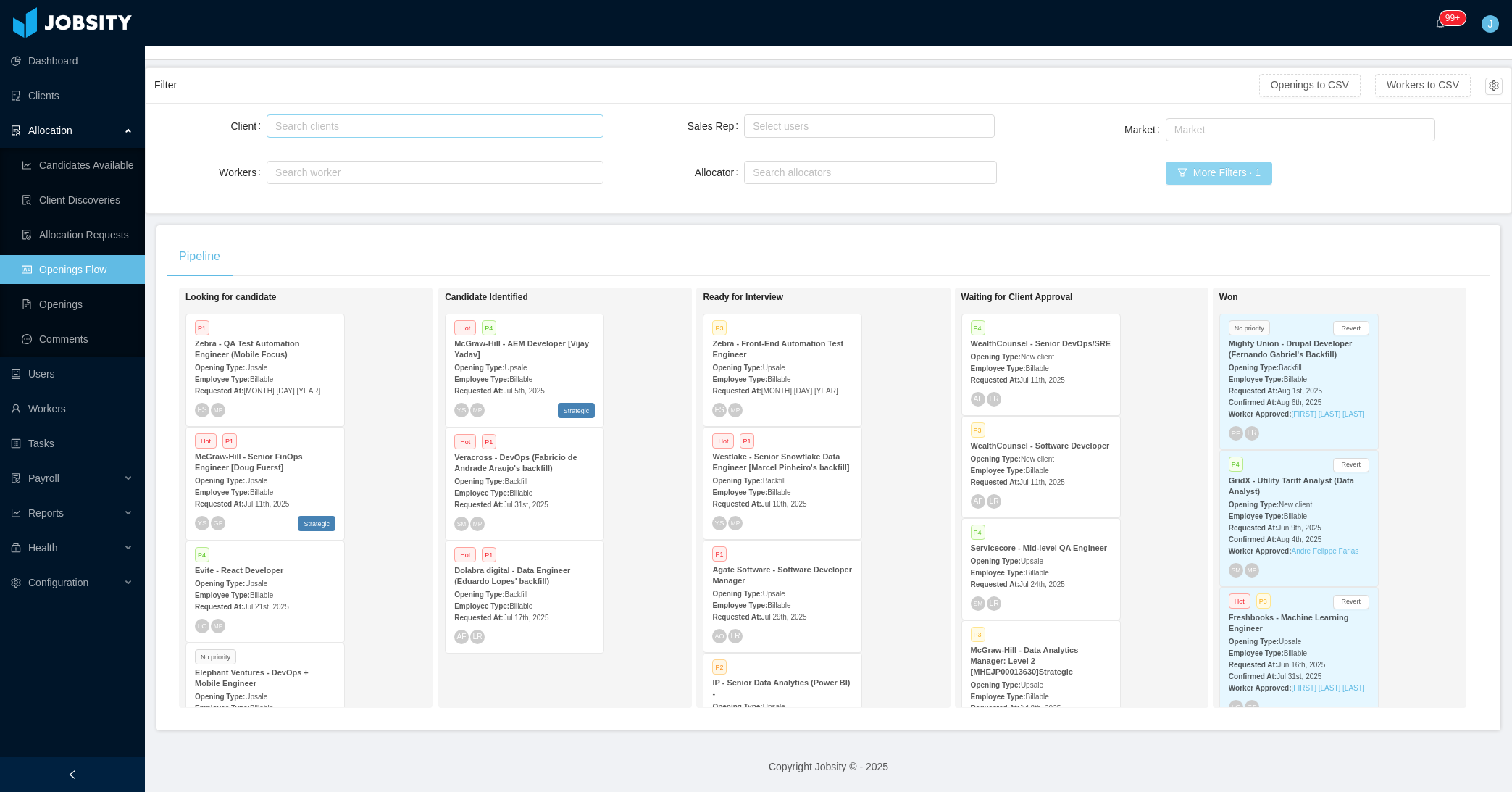 click on "More Filters · 1" at bounding box center (1219, 173) 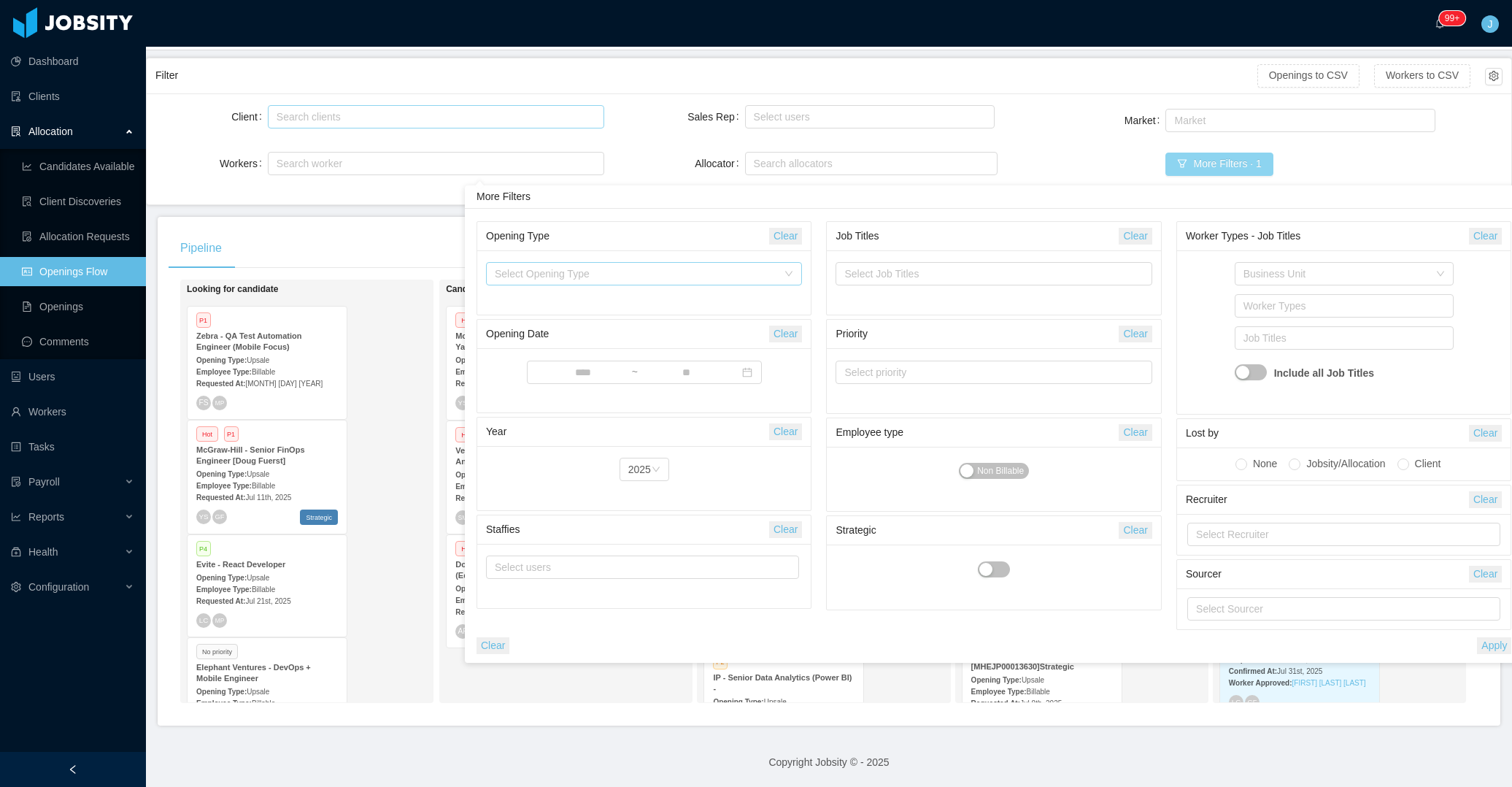 click on "Select Opening Type" at bounding box center (636, 274) 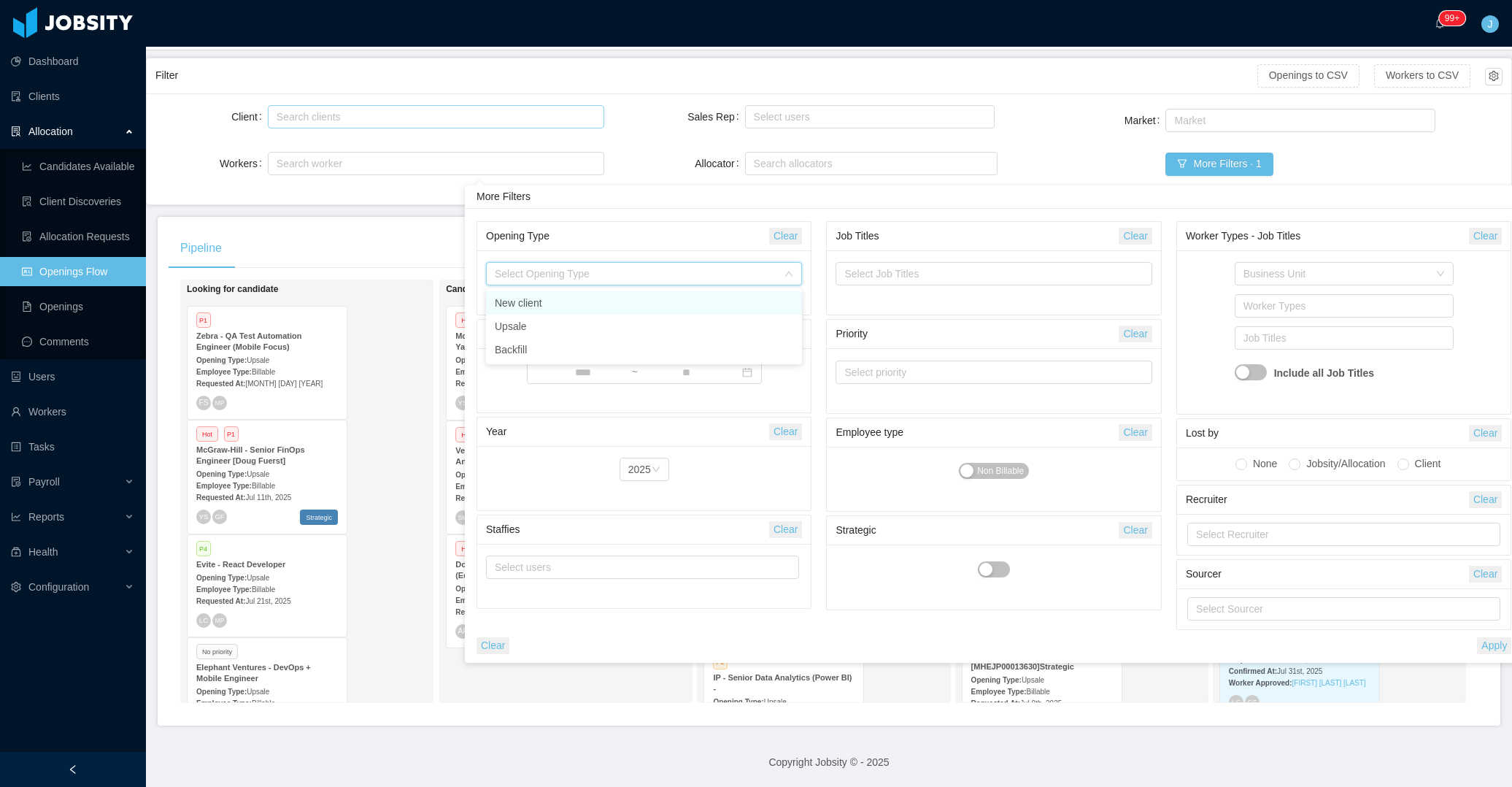 click on "New client" at bounding box center [644, 303] 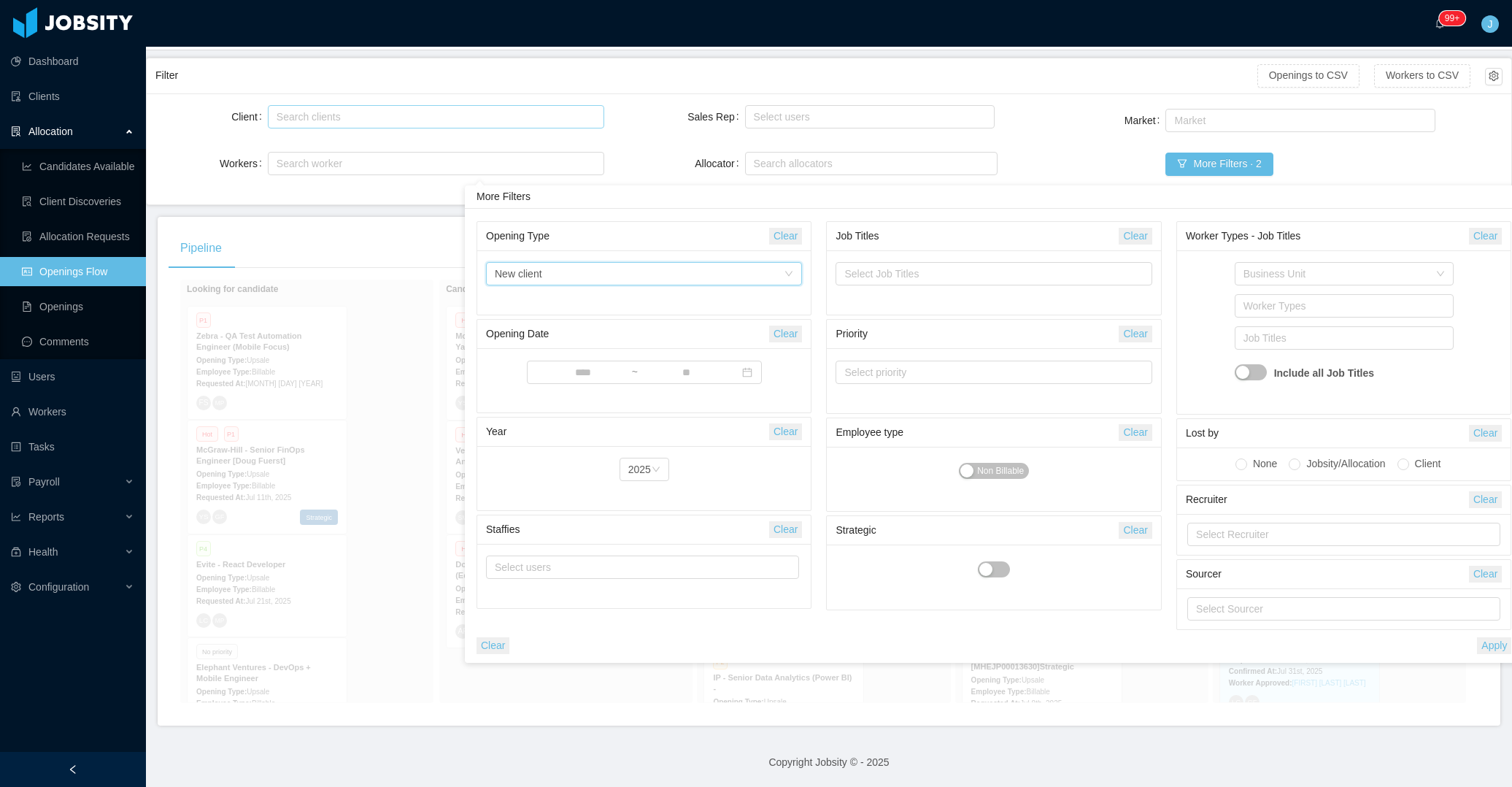 click on "More Filters · 2" at bounding box center (1389, 164) 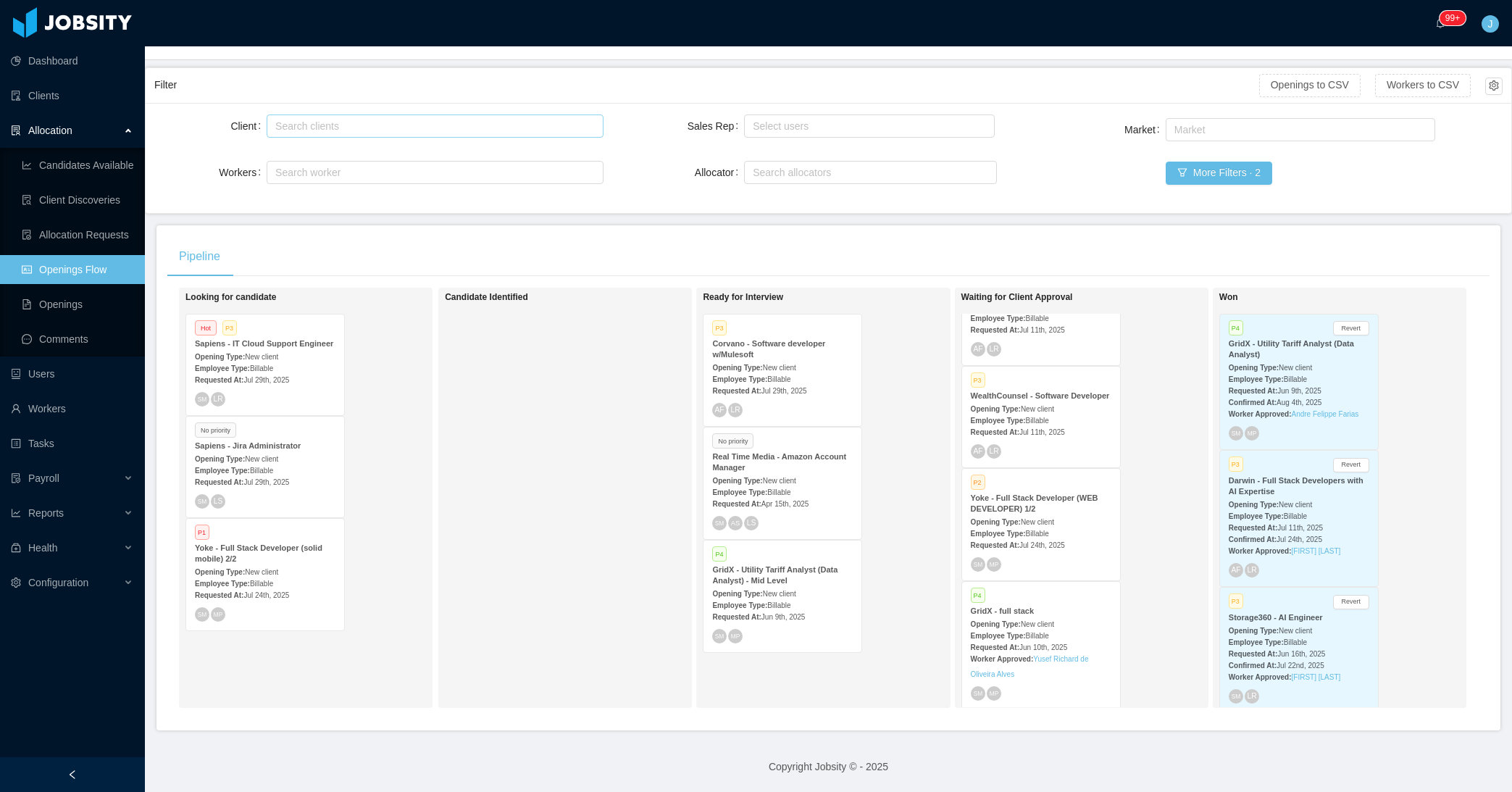 scroll, scrollTop: 0, scrollLeft: 0, axis: both 